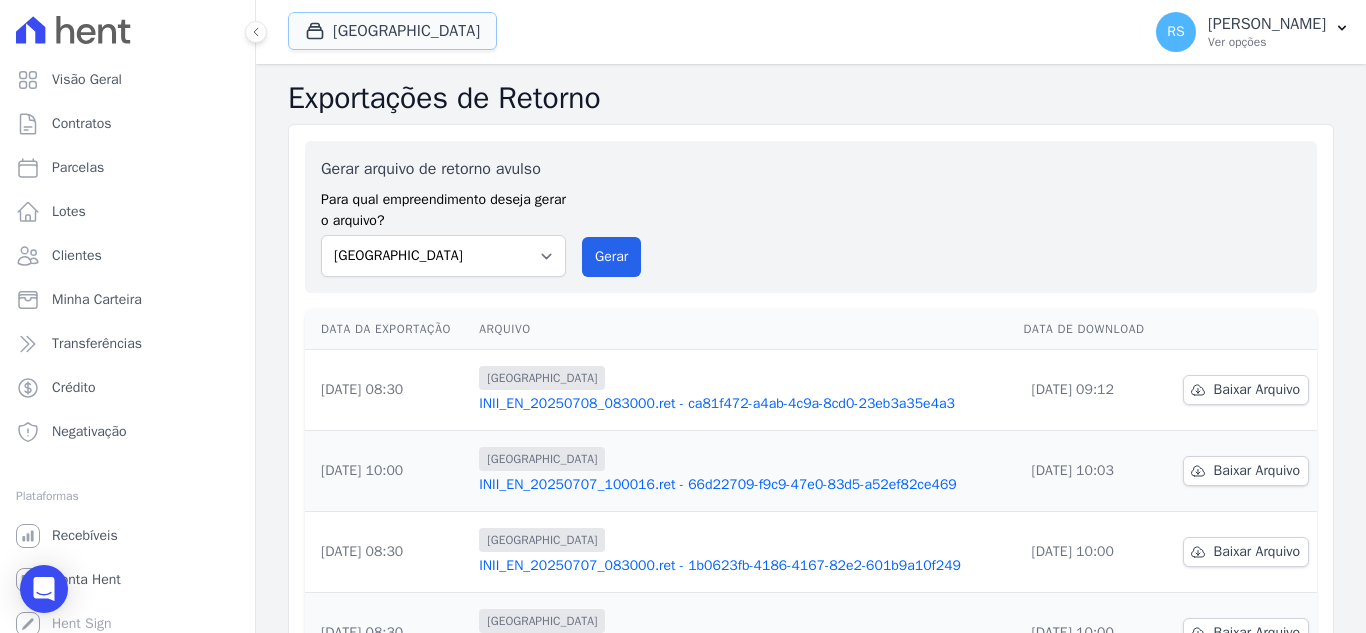 scroll, scrollTop: 0, scrollLeft: 0, axis: both 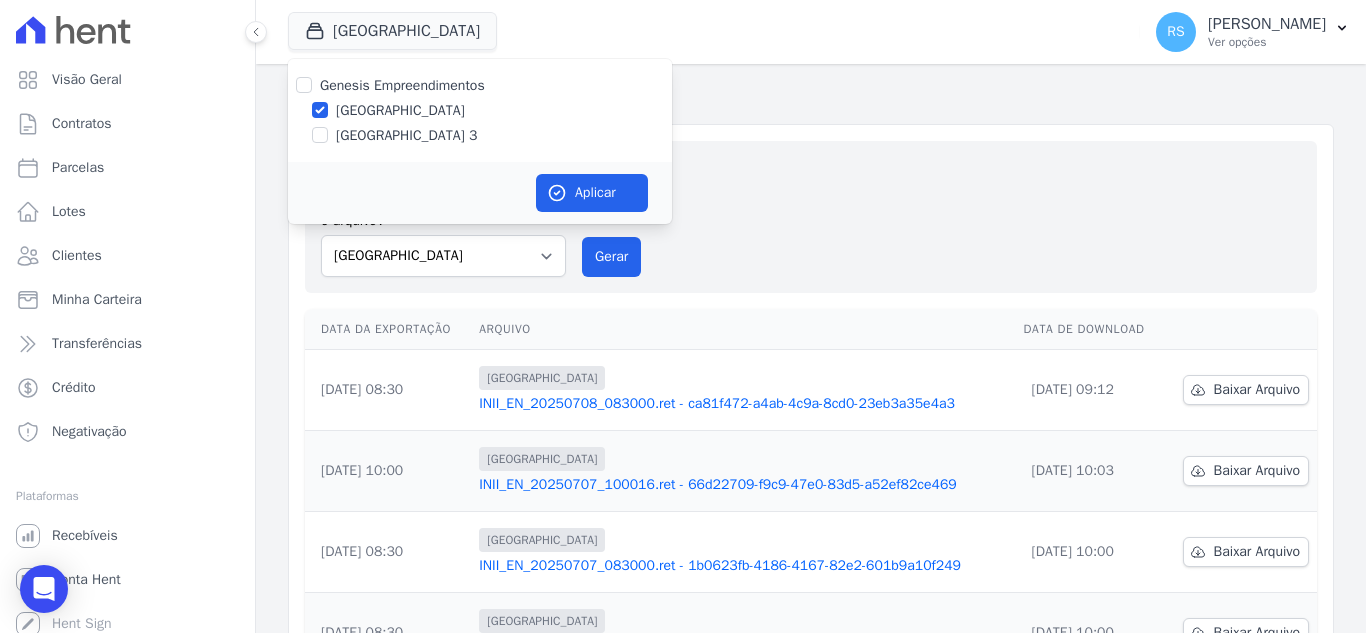 click on "Gerar arquivo de retorno avulso
Para qual empreendimento deseja gerar o arquivo?
[GEOGRAPHIC_DATA]
Gerar" at bounding box center (811, 217) 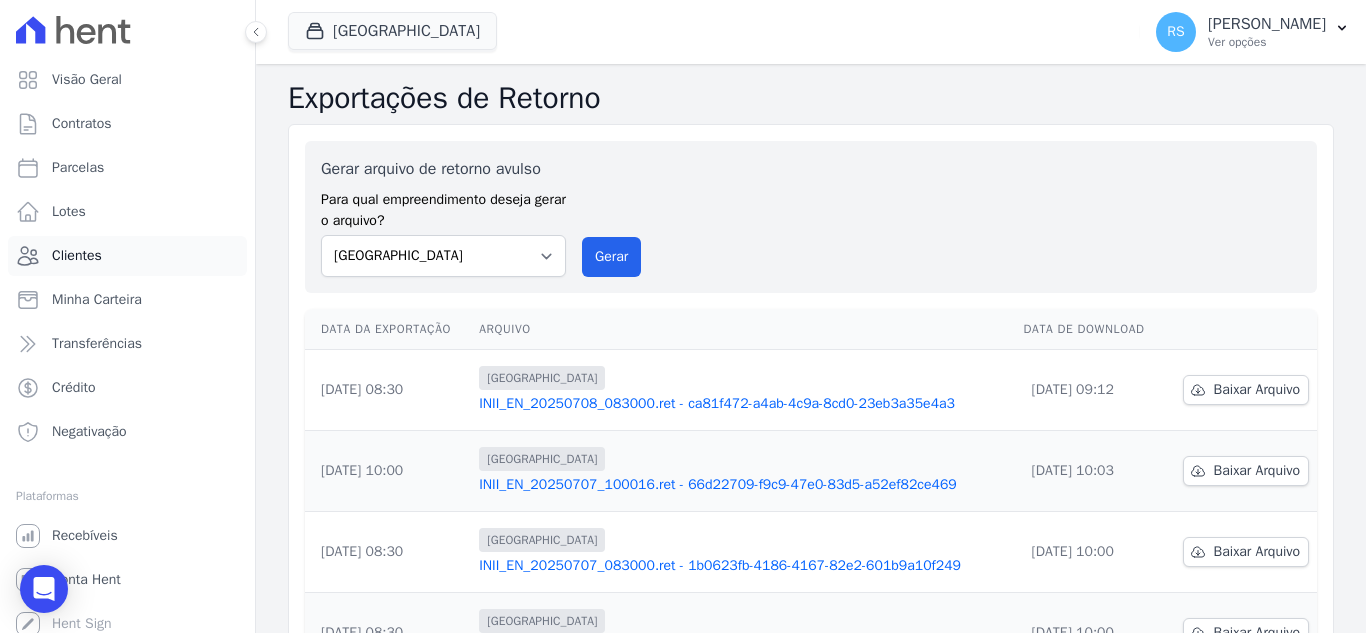 click on "Clientes" at bounding box center [127, 256] 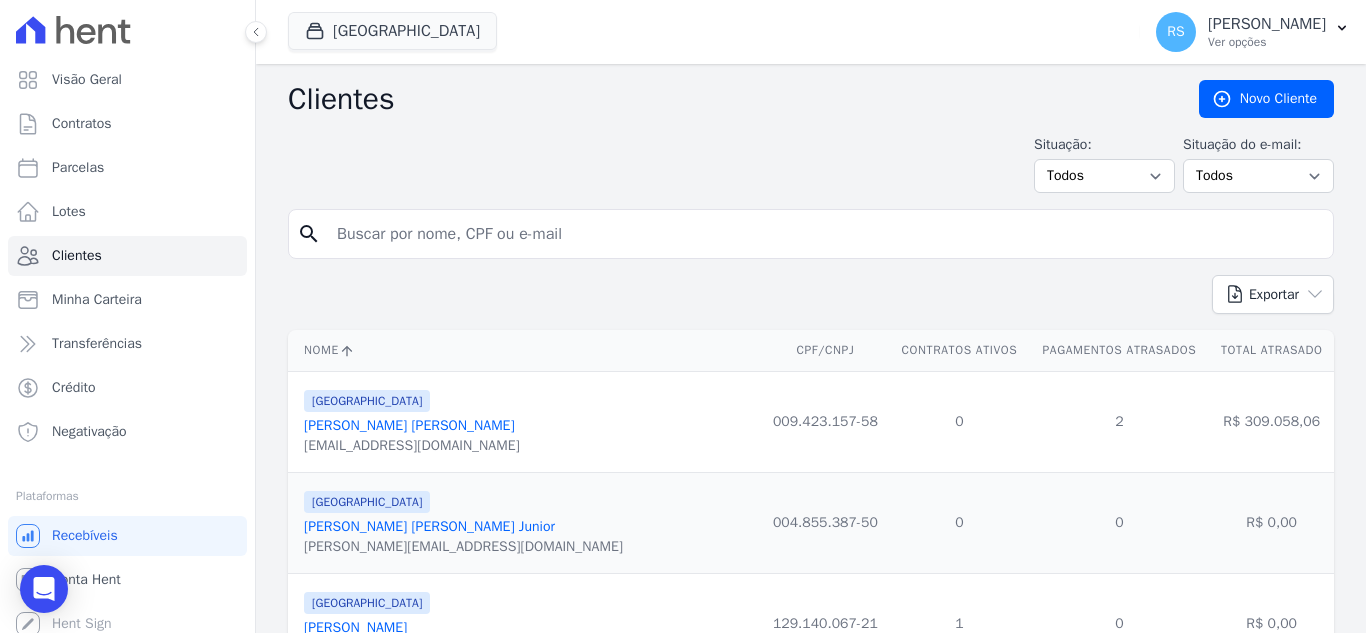 click at bounding box center (825, 234) 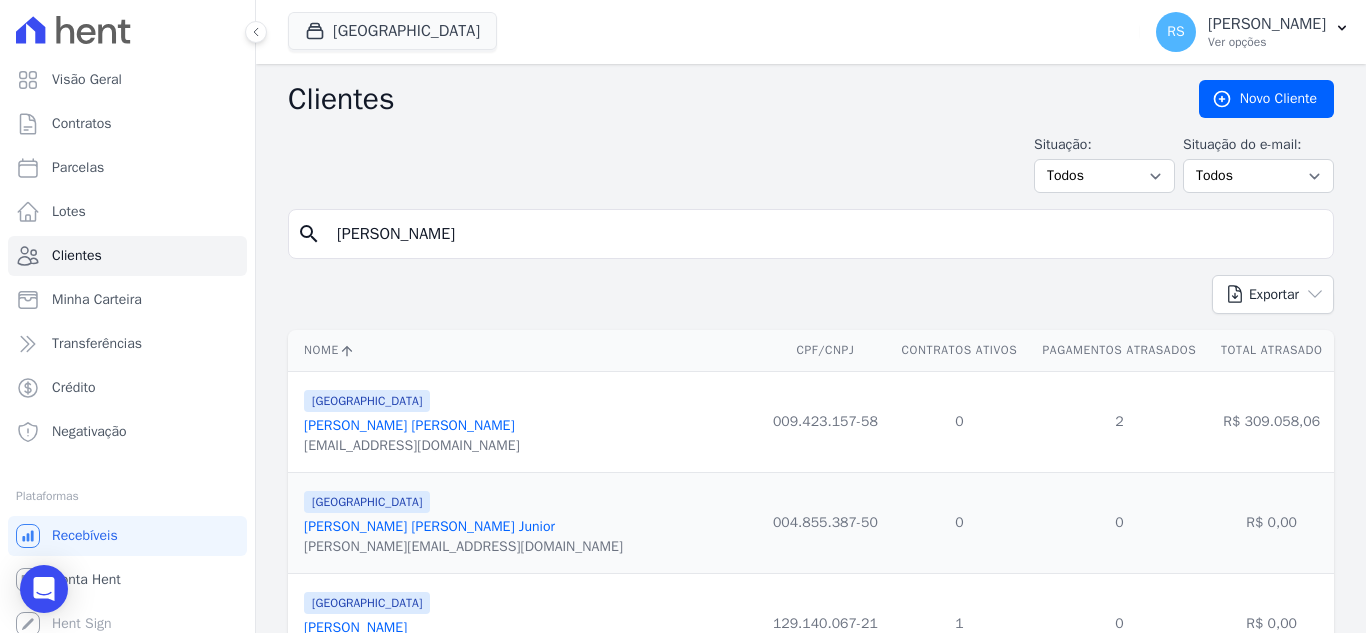 type on "JULIO CESAR FR" 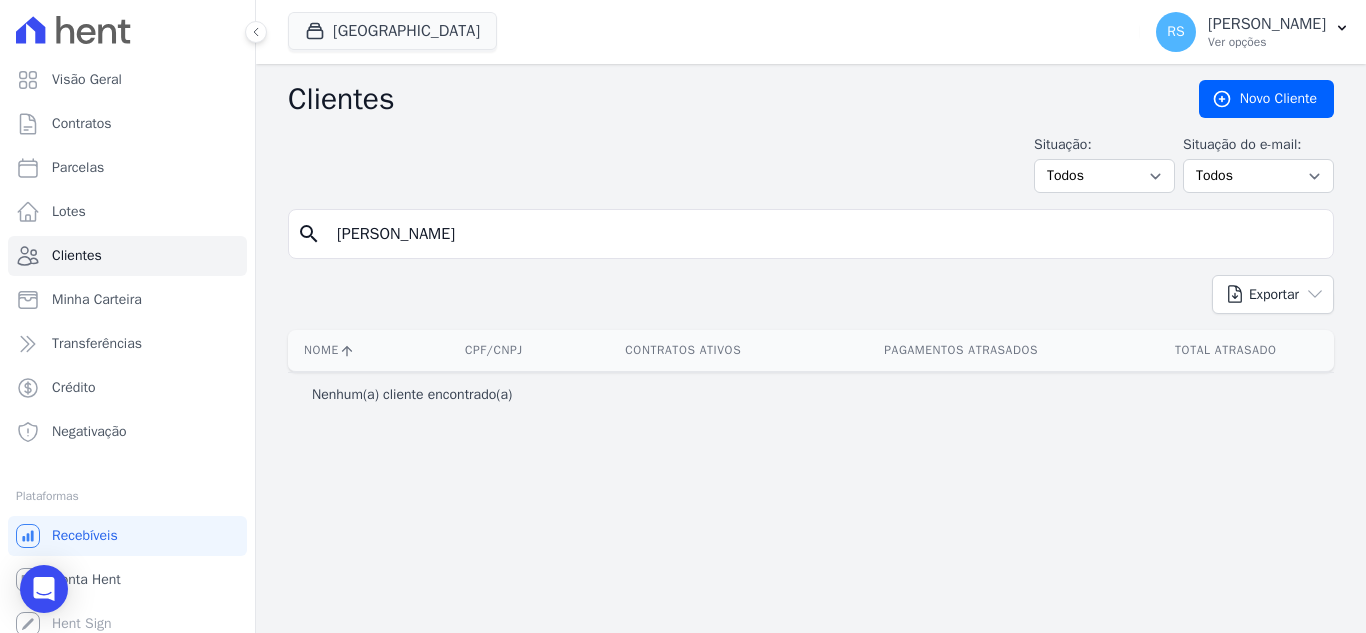 click on "JULIO CESAR" at bounding box center [825, 234] 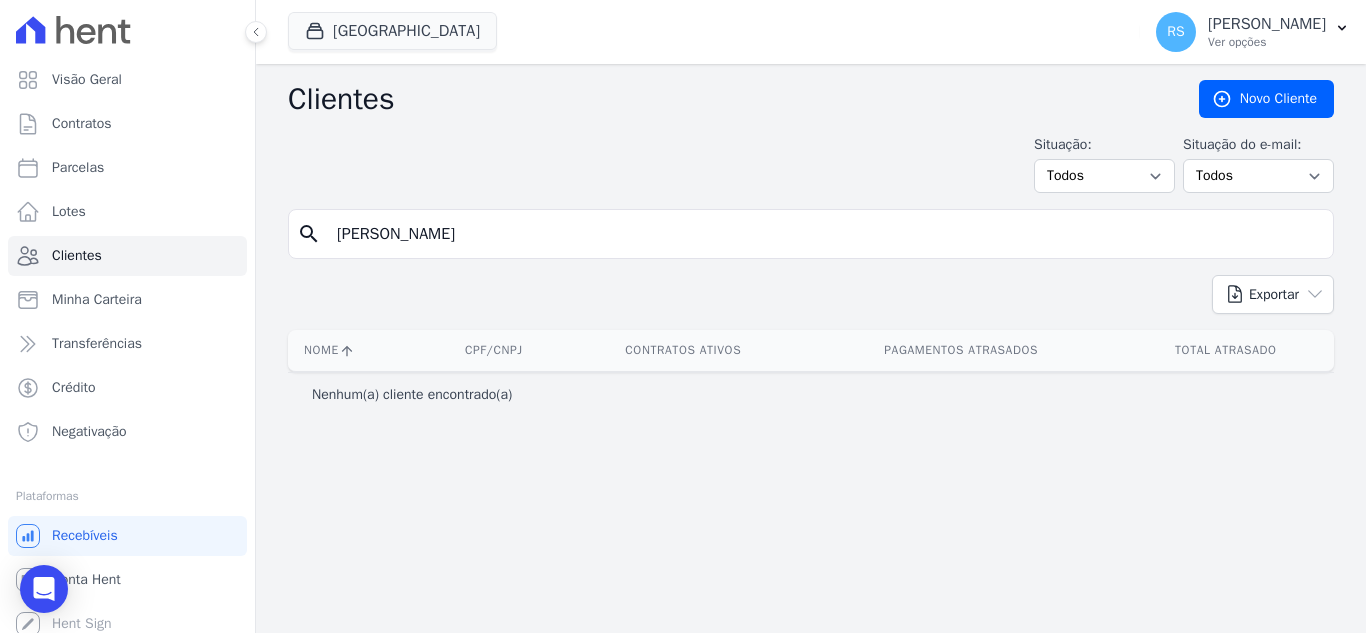 type on "JULIO CESAR FR" 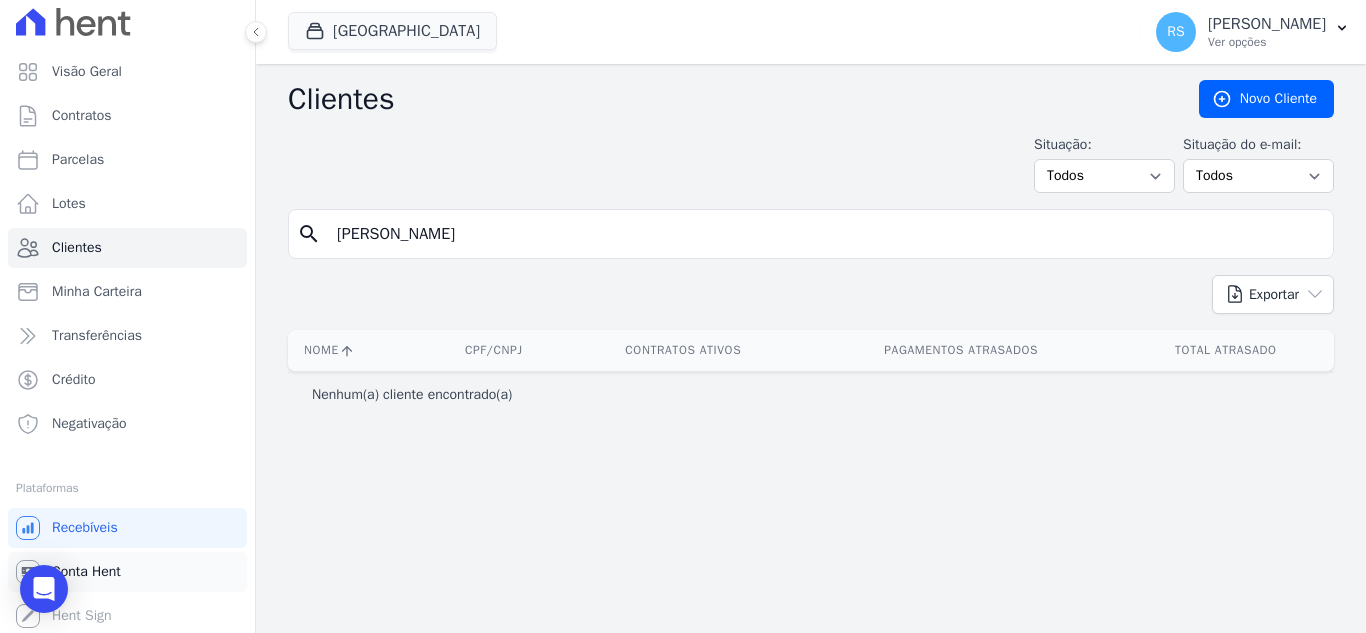 scroll, scrollTop: 11, scrollLeft: 0, axis: vertical 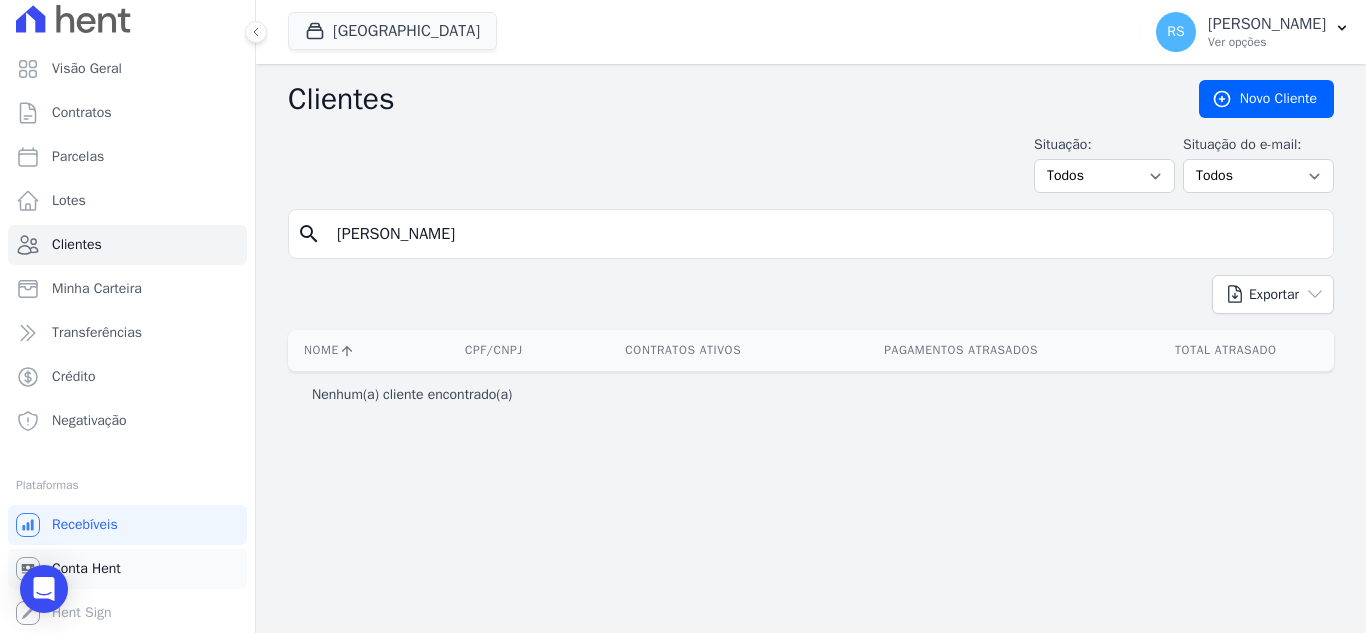 click on "Conta Hent" at bounding box center (86, 569) 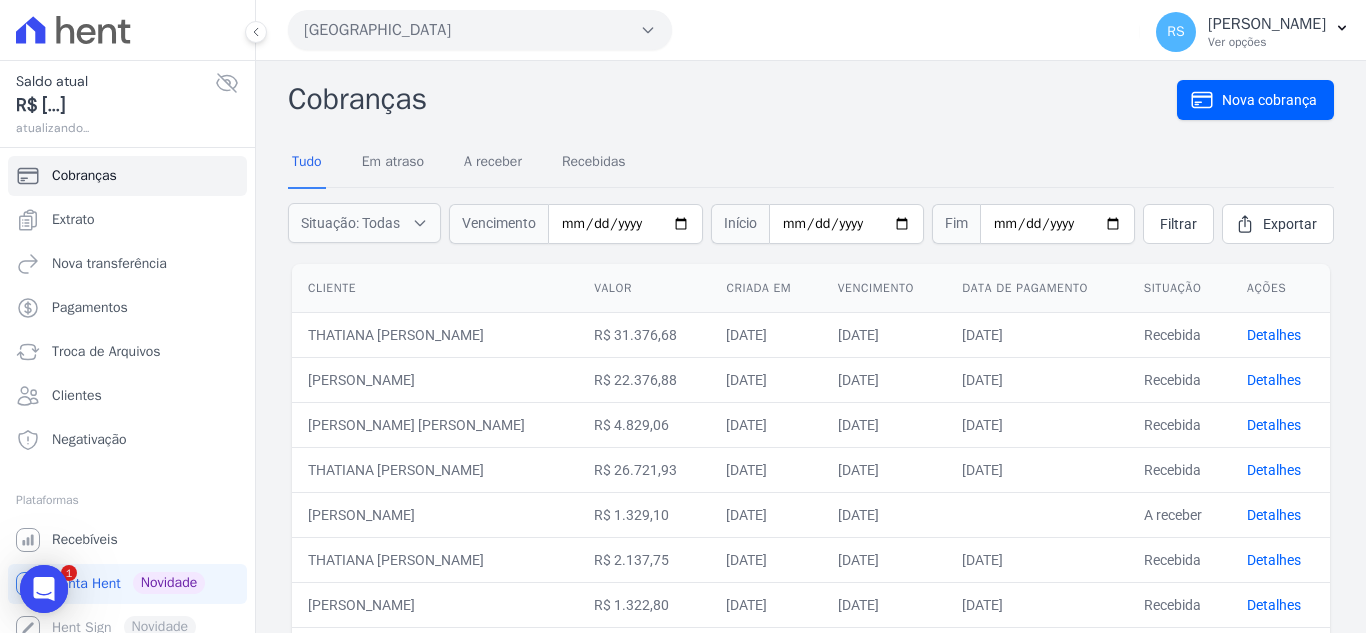 scroll, scrollTop: 0, scrollLeft: 0, axis: both 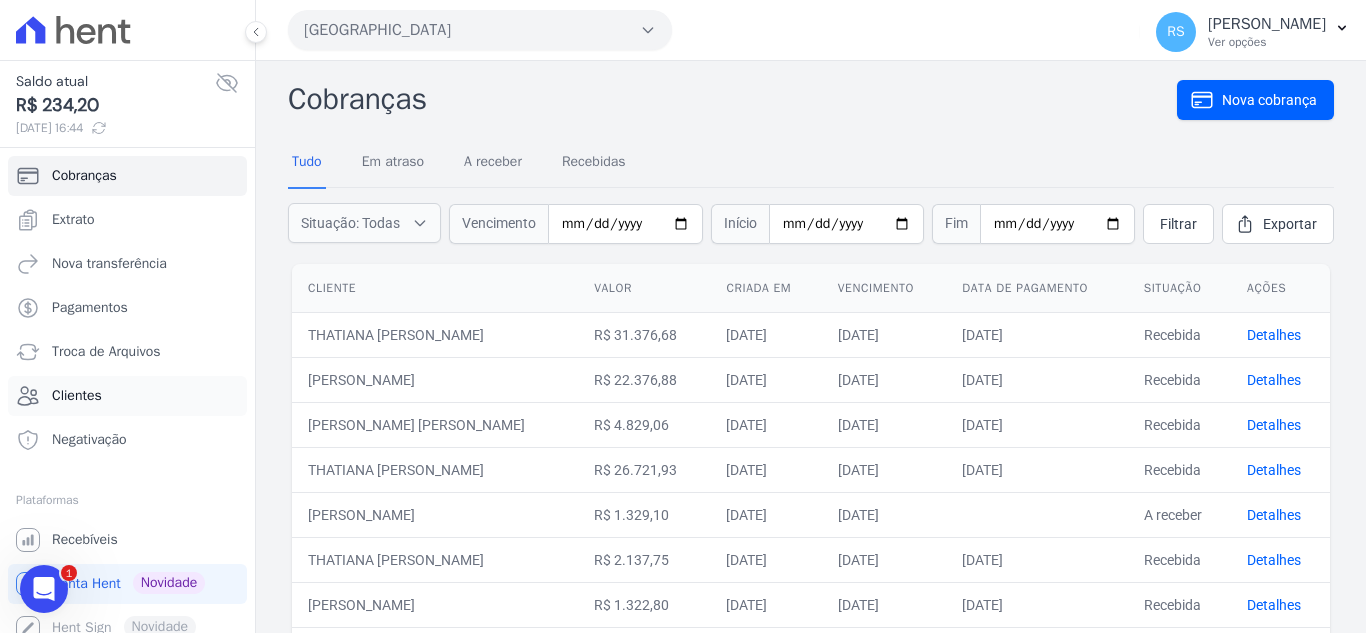 click on "Clientes" at bounding box center (77, 396) 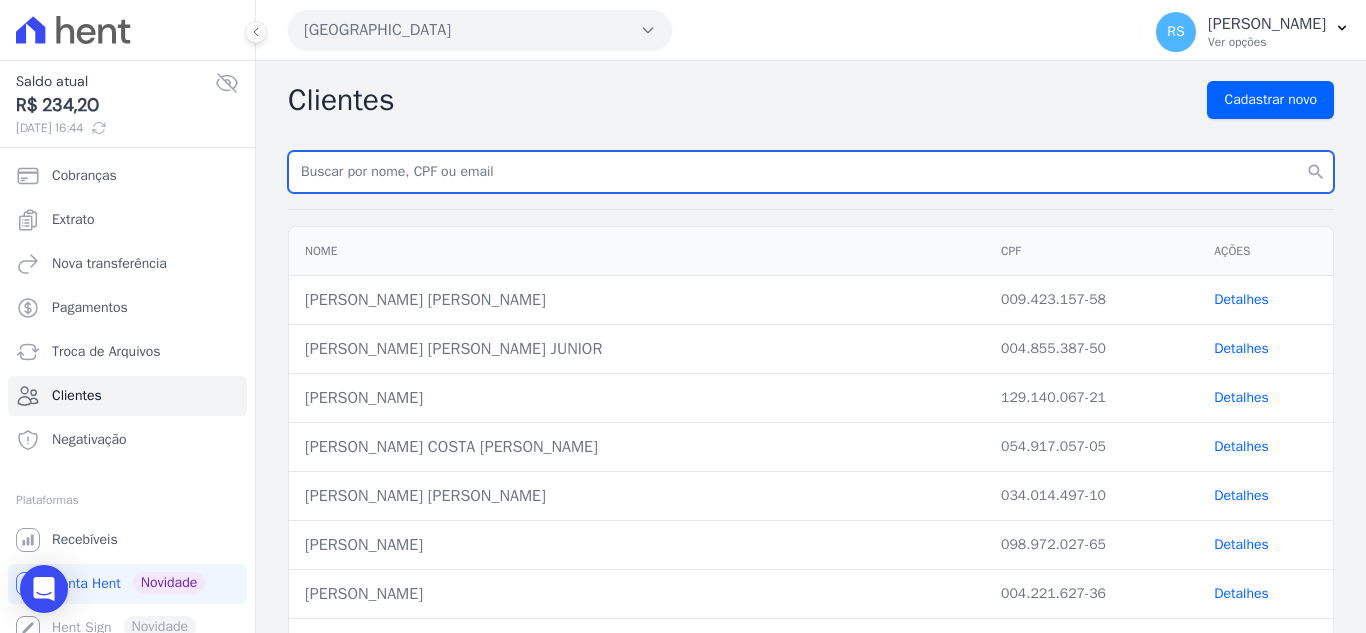 click at bounding box center (811, 172) 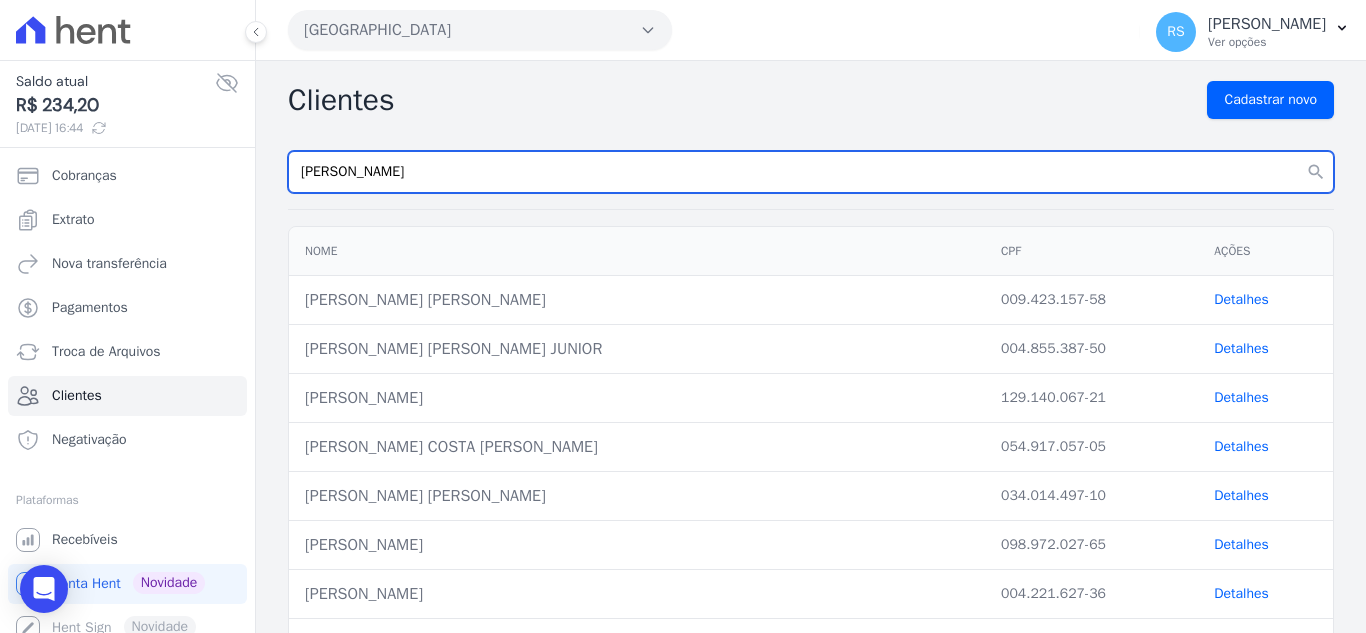type on "JULIO CESAR F" 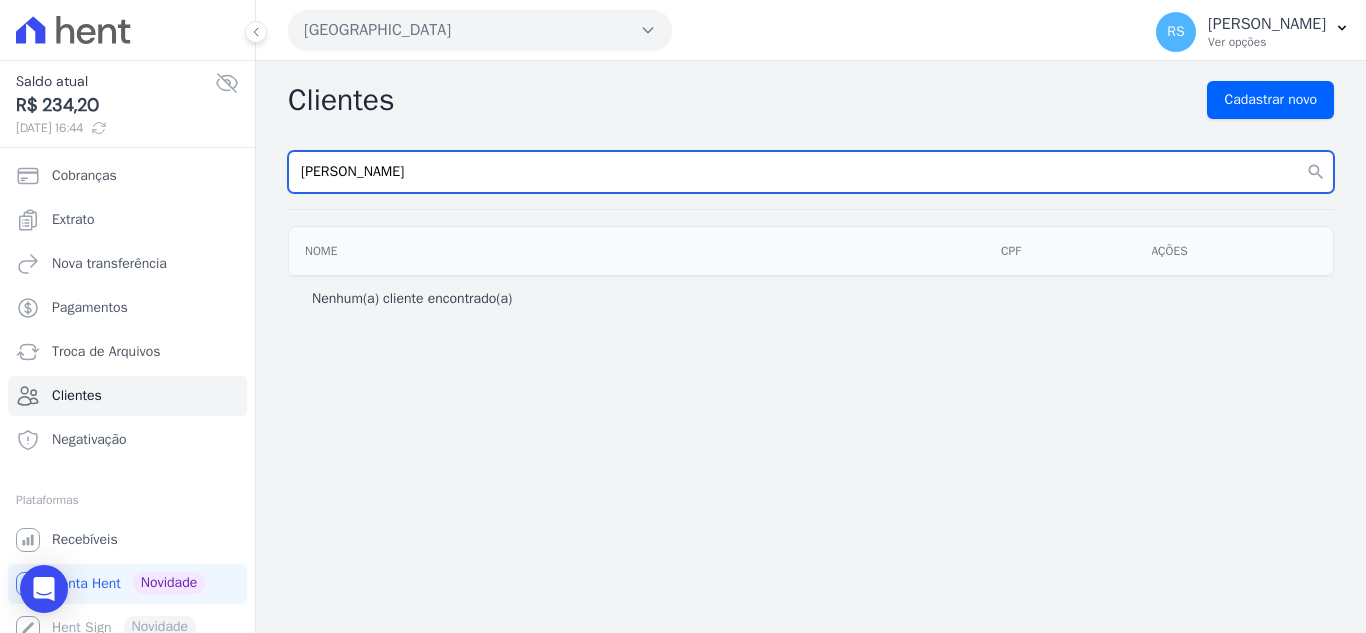 click on "JULIO CESAR F" at bounding box center [811, 172] 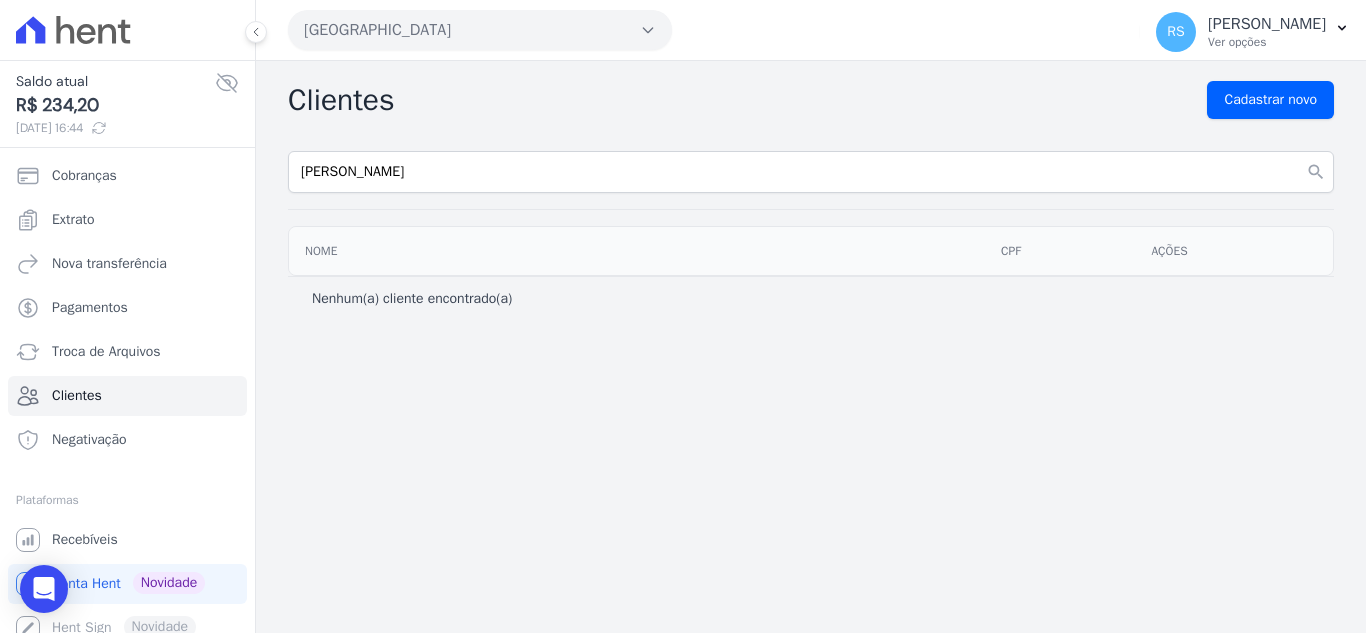 click on "[GEOGRAPHIC_DATA]" at bounding box center (480, 30) 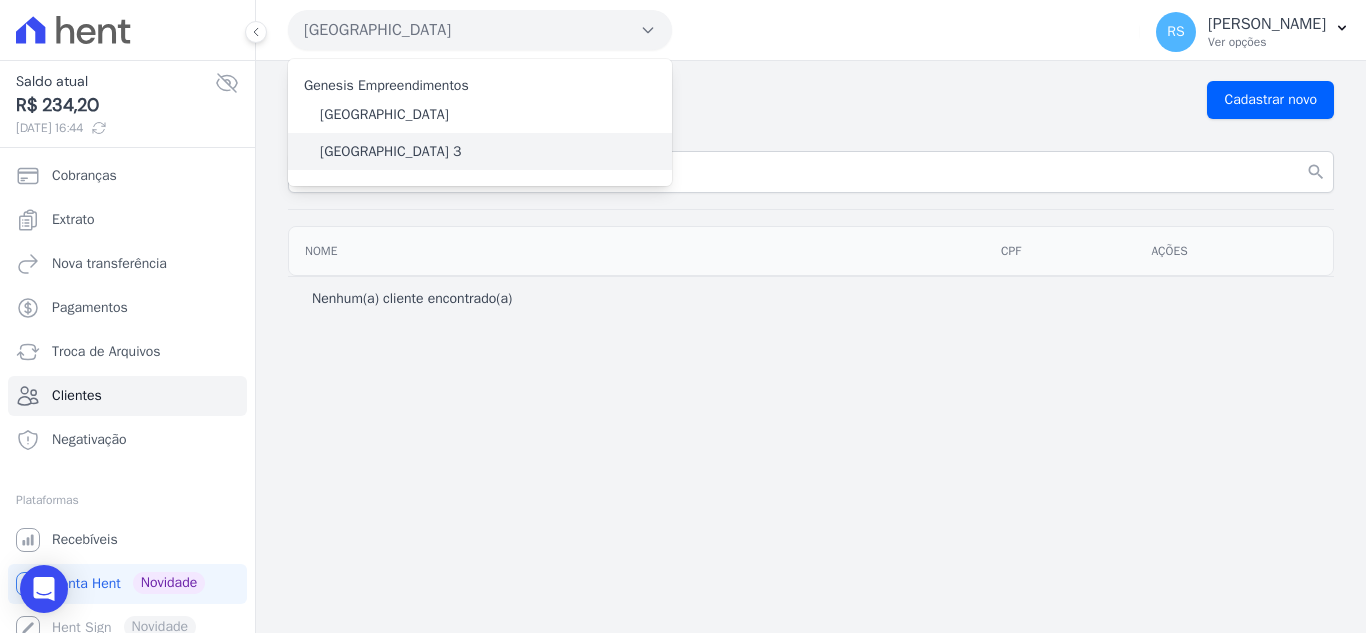 click on "[GEOGRAPHIC_DATA] 3" at bounding box center (390, 151) 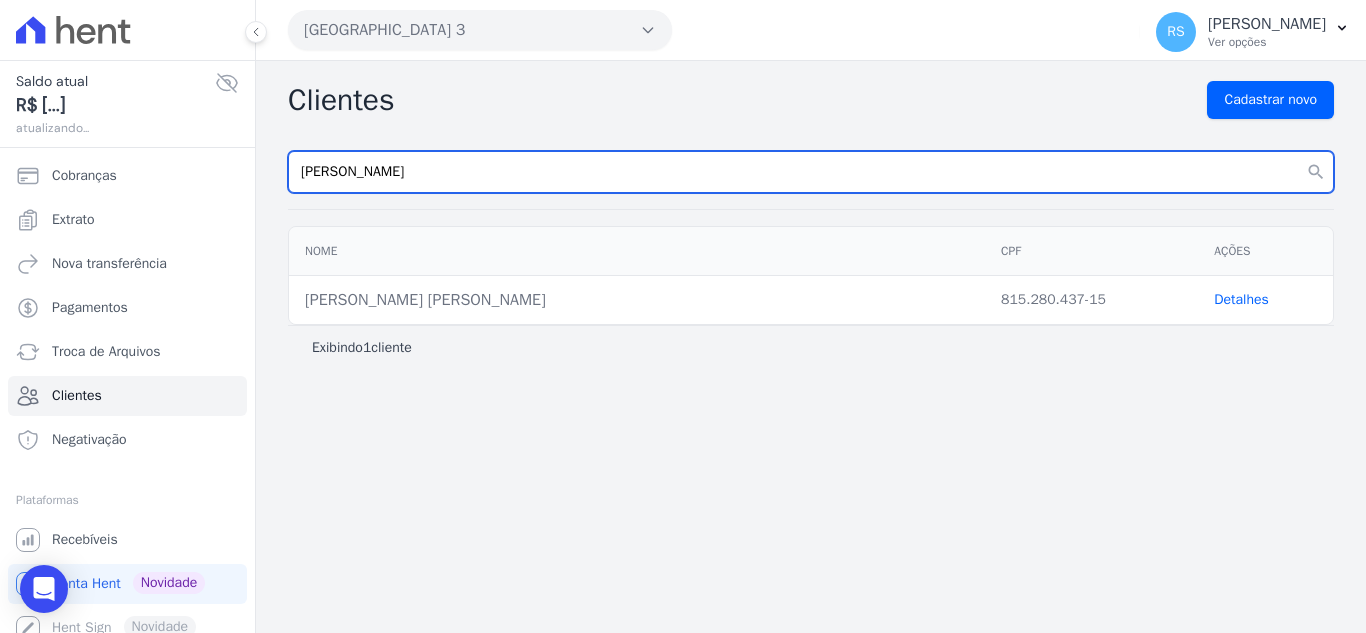 click on "JULIO" at bounding box center (811, 172) 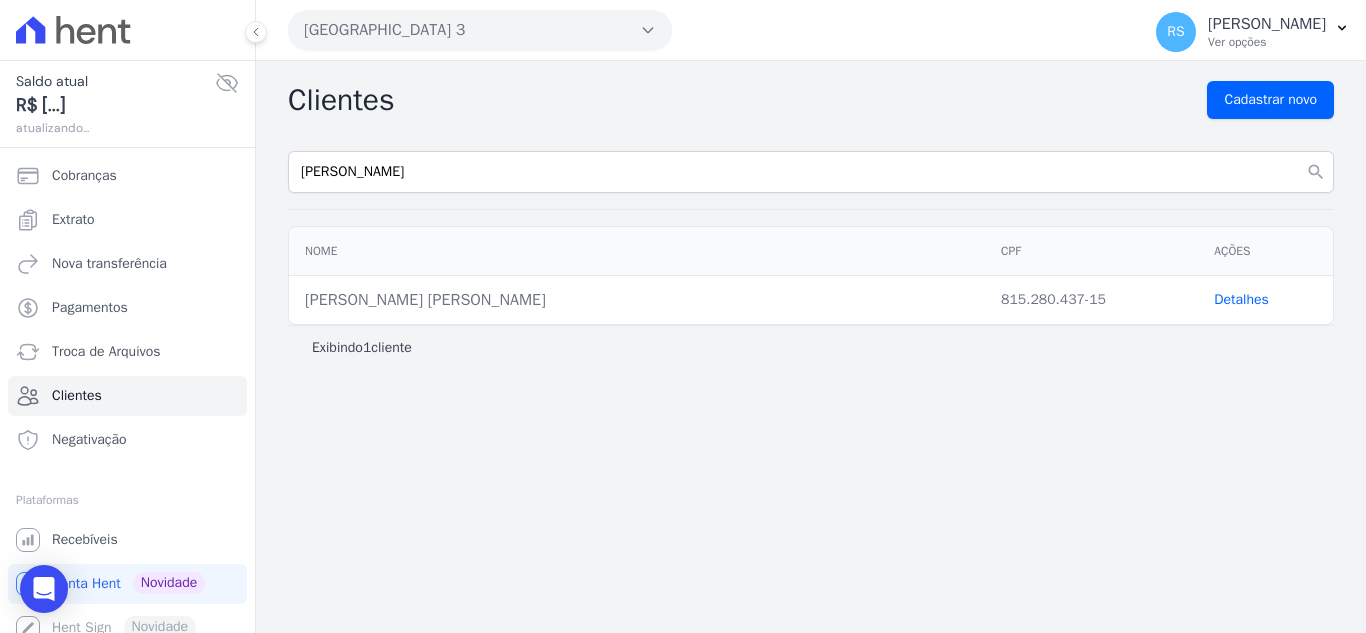 click on "Clientes
Cadastrar novo
JULIO
search
Nome
CPF
Ações
JULIO CESAR FRIAS TEIXEIRA
815.280.437-15
Detalhes
Exibindo  1  cliente" at bounding box center [811, 347] 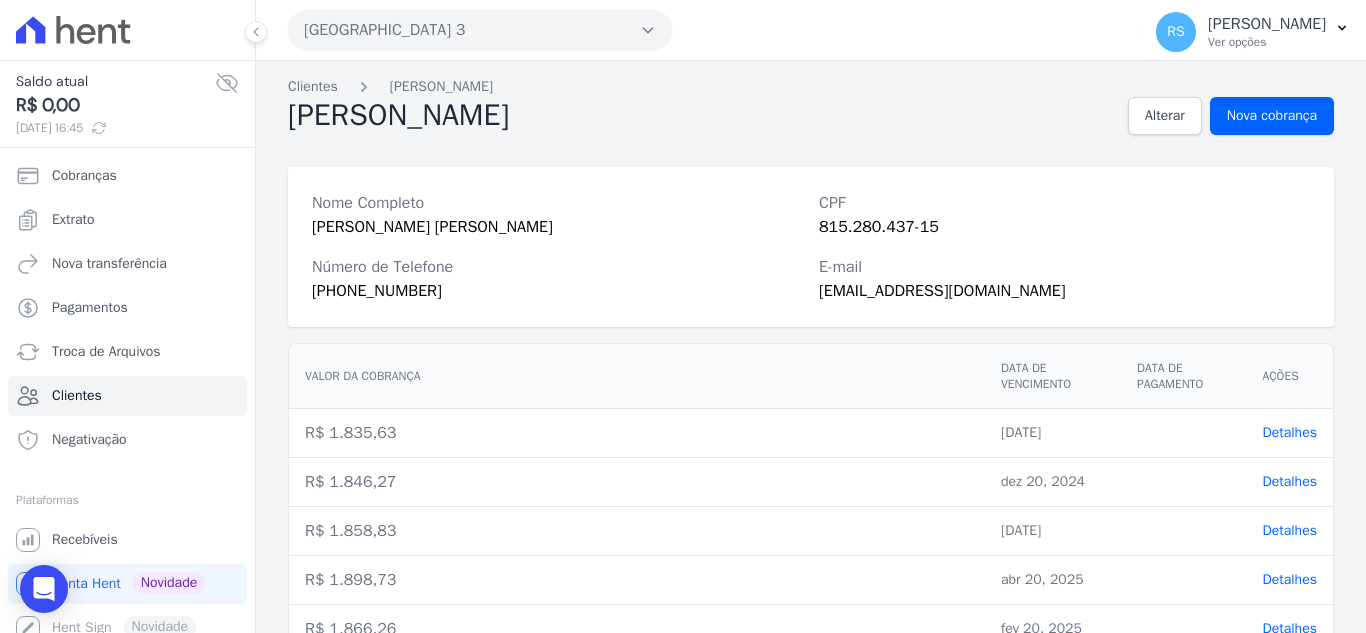 scroll, scrollTop: 0, scrollLeft: 0, axis: both 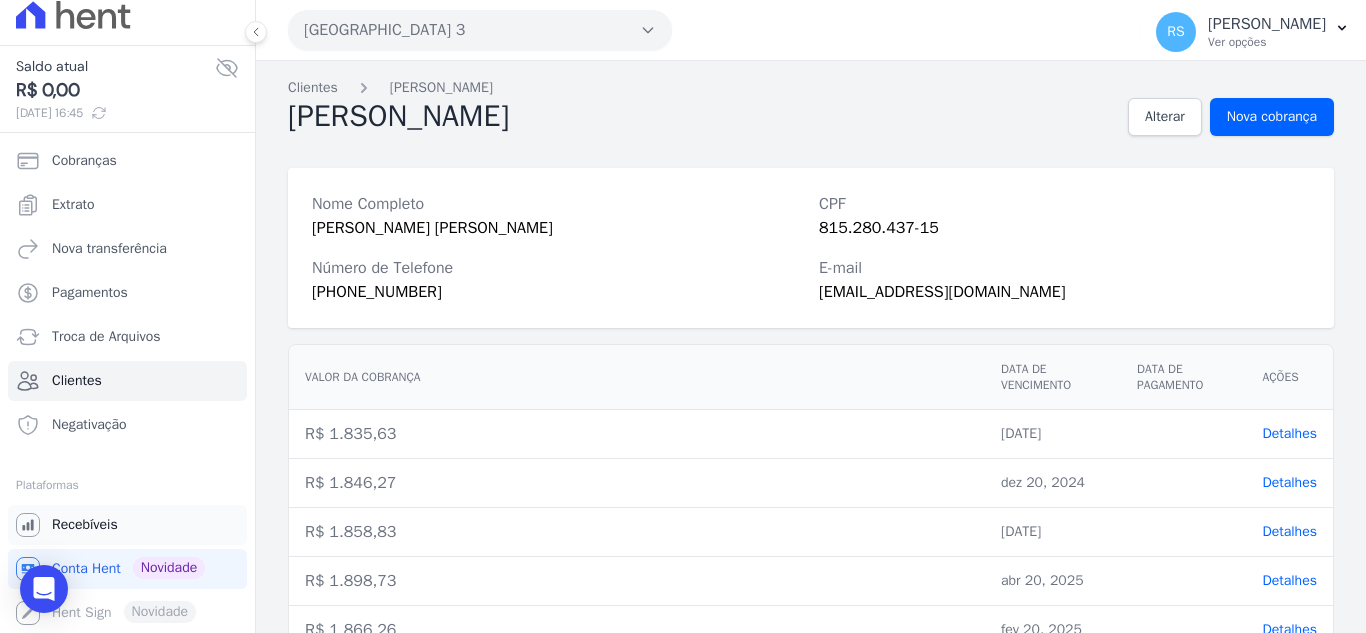 click on "Recebíveis" at bounding box center [127, 525] 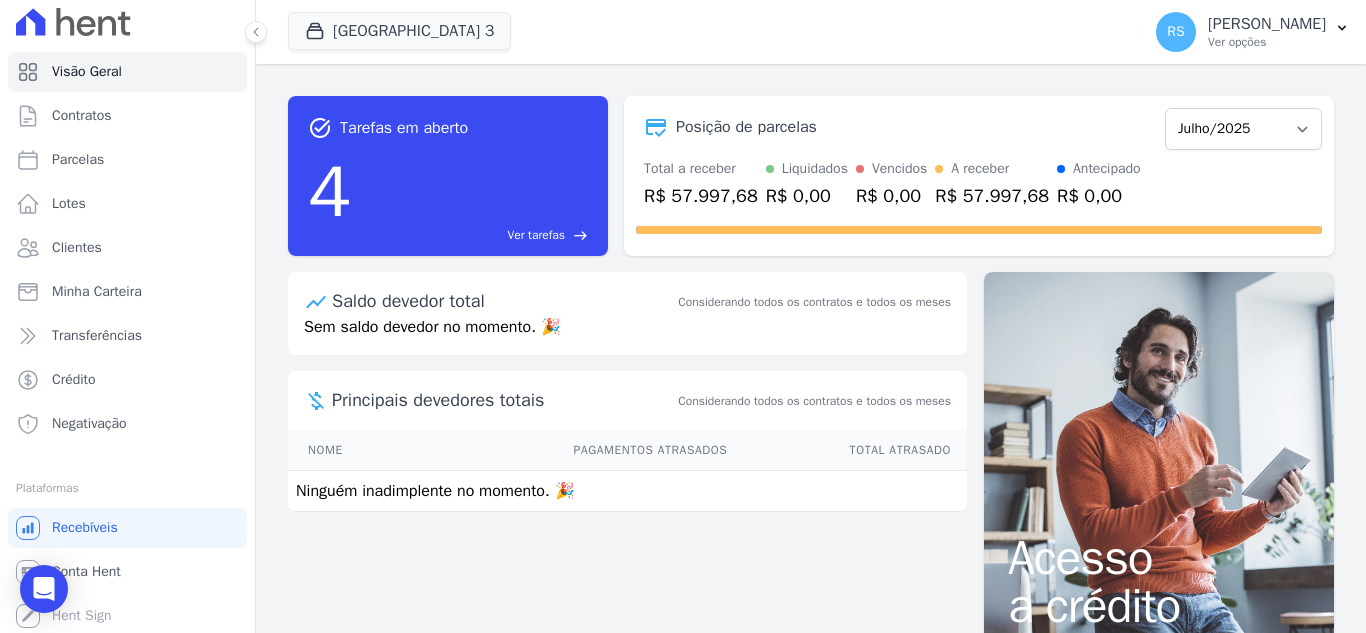 scroll, scrollTop: 11, scrollLeft: 0, axis: vertical 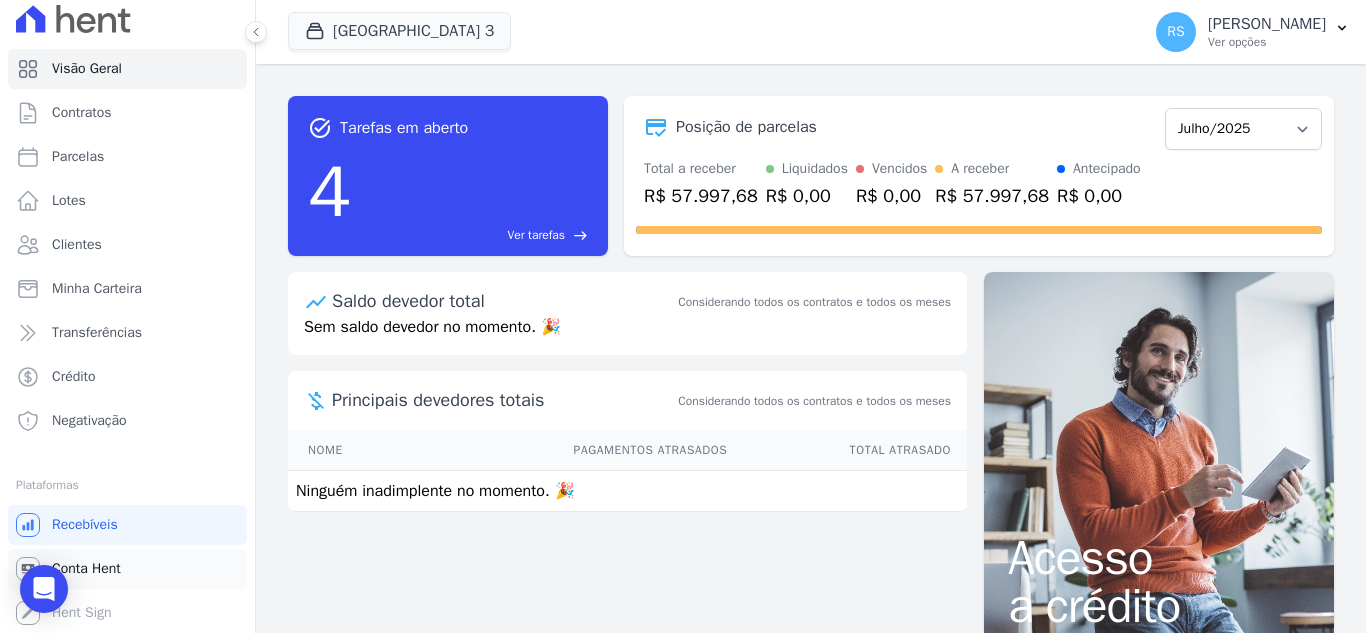 click on "Conta Hent" at bounding box center (127, 569) 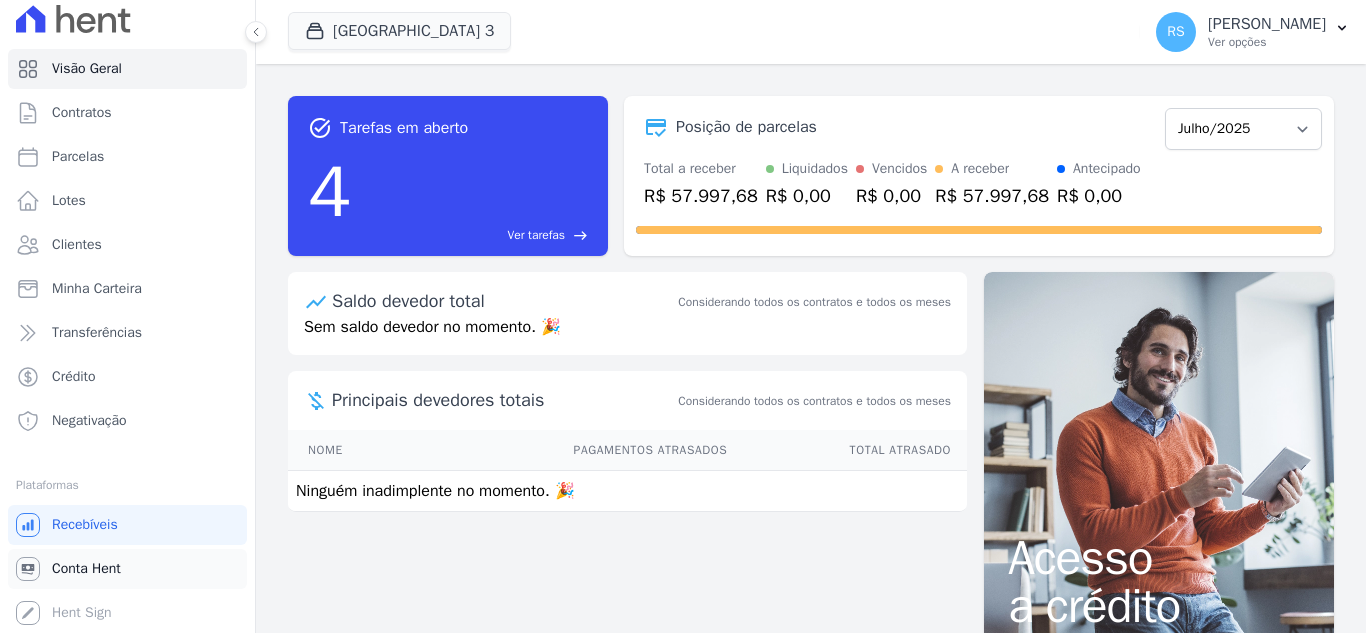 click on "Conta Hent" at bounding box center (86, 569) 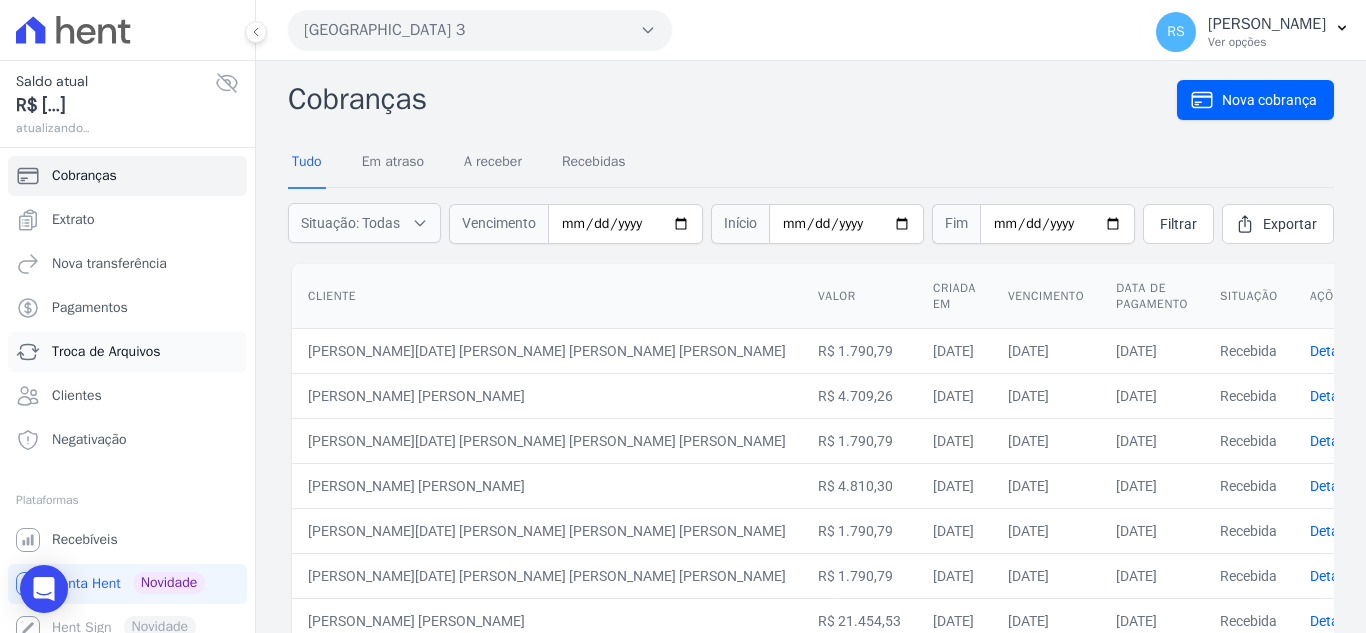 click on "Troca de Arquivos" at bounding box center [106, 352] 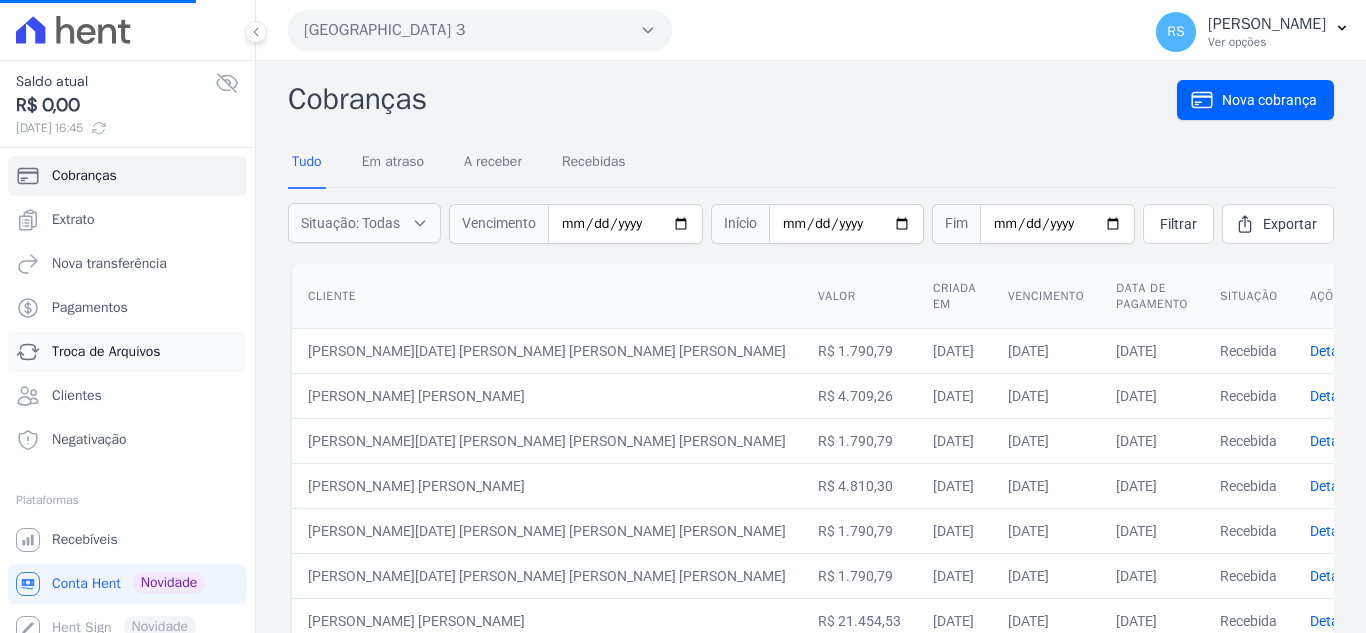 click on "Troca de Arquivos" at bounding box center (106, 352) 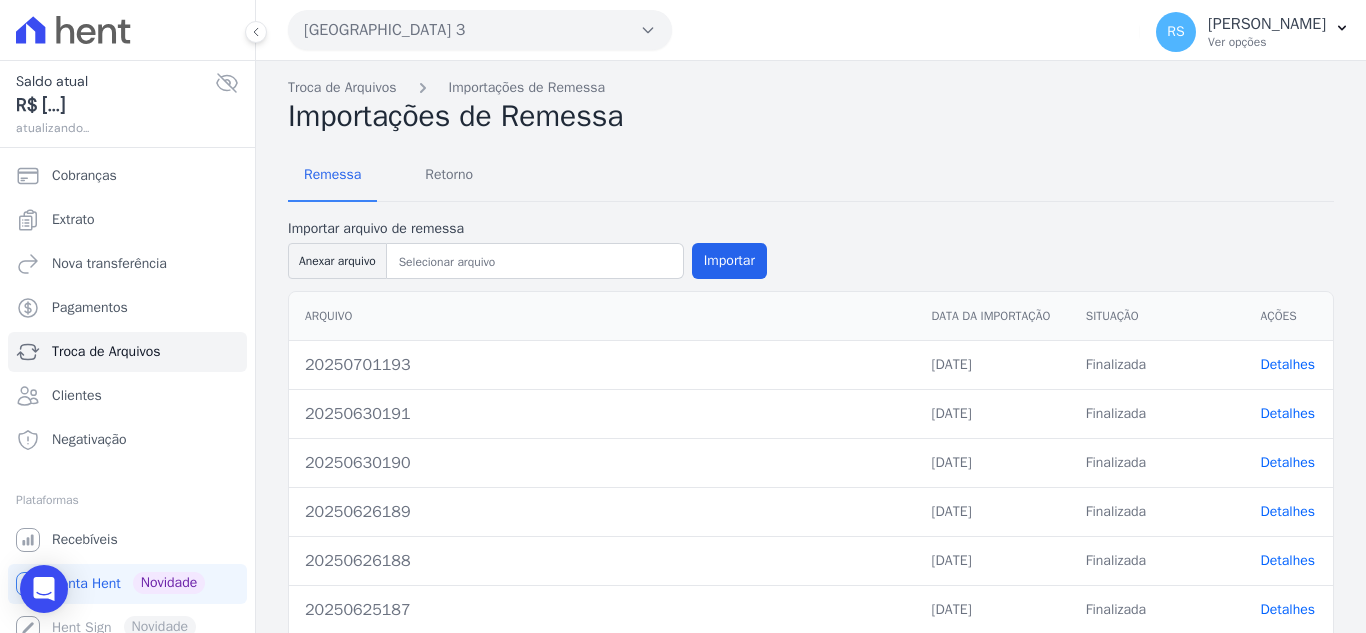 click on "Anexar arquivo" at bounding box center (337, 261) 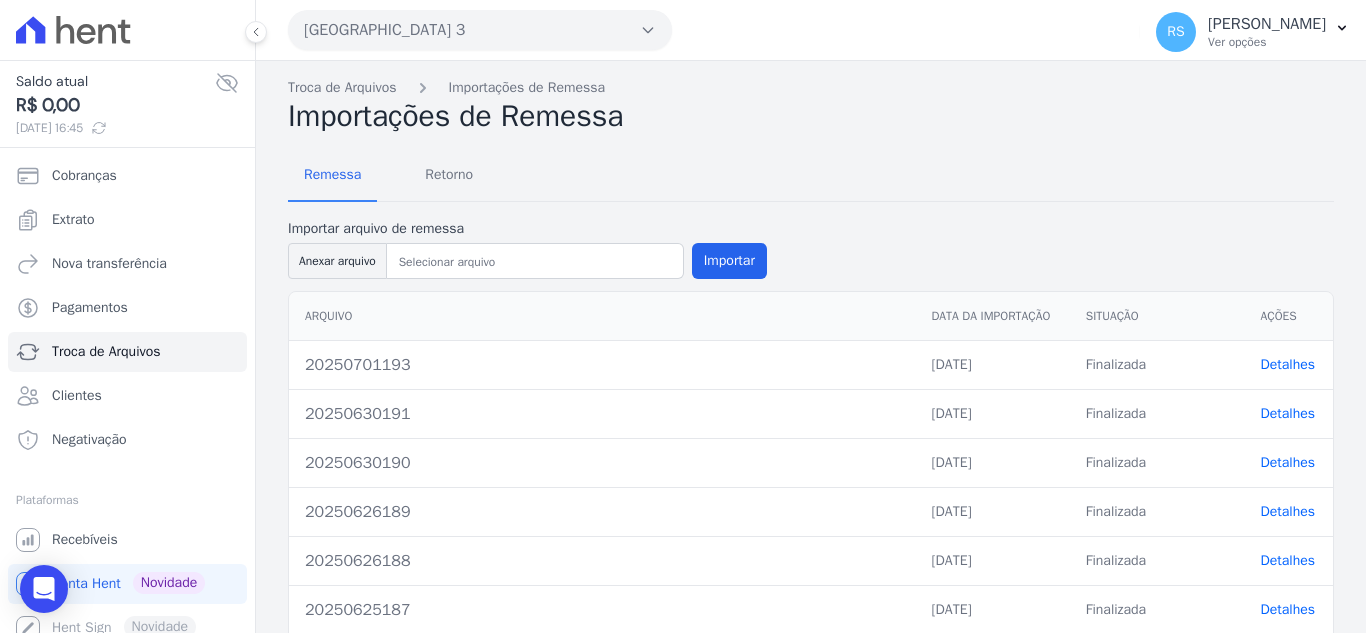 type on "20250708195" 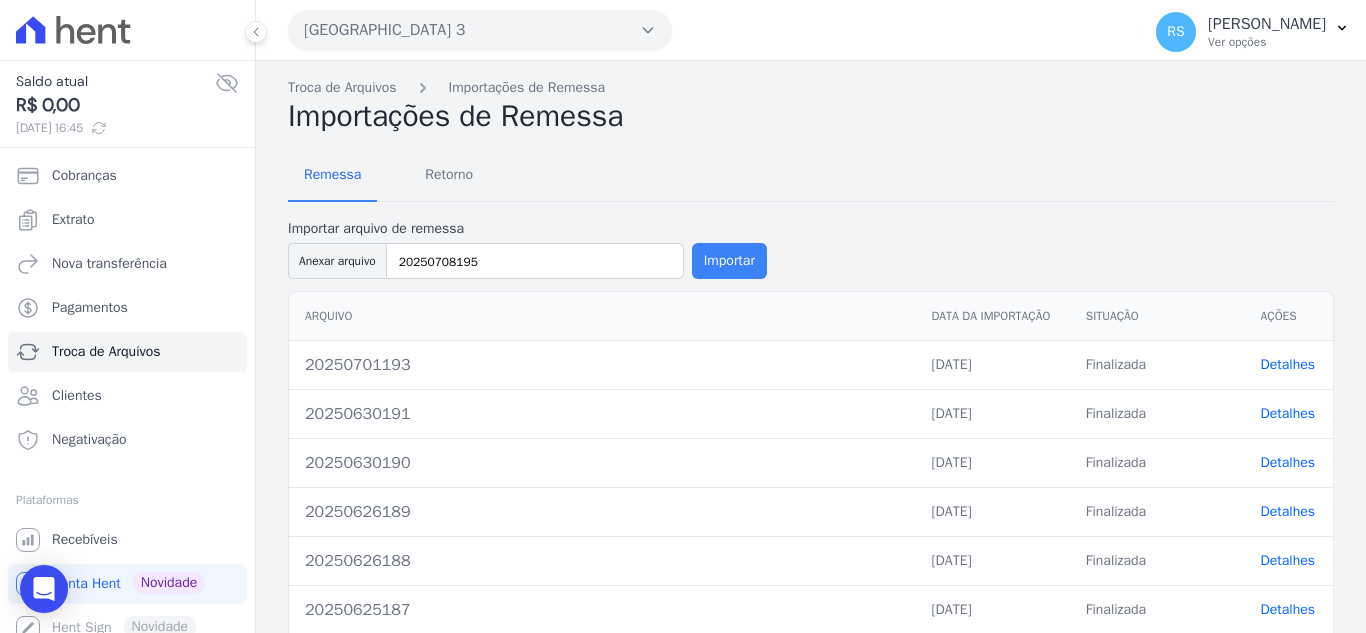 click on "Importar" at bounding box center [729, 261] 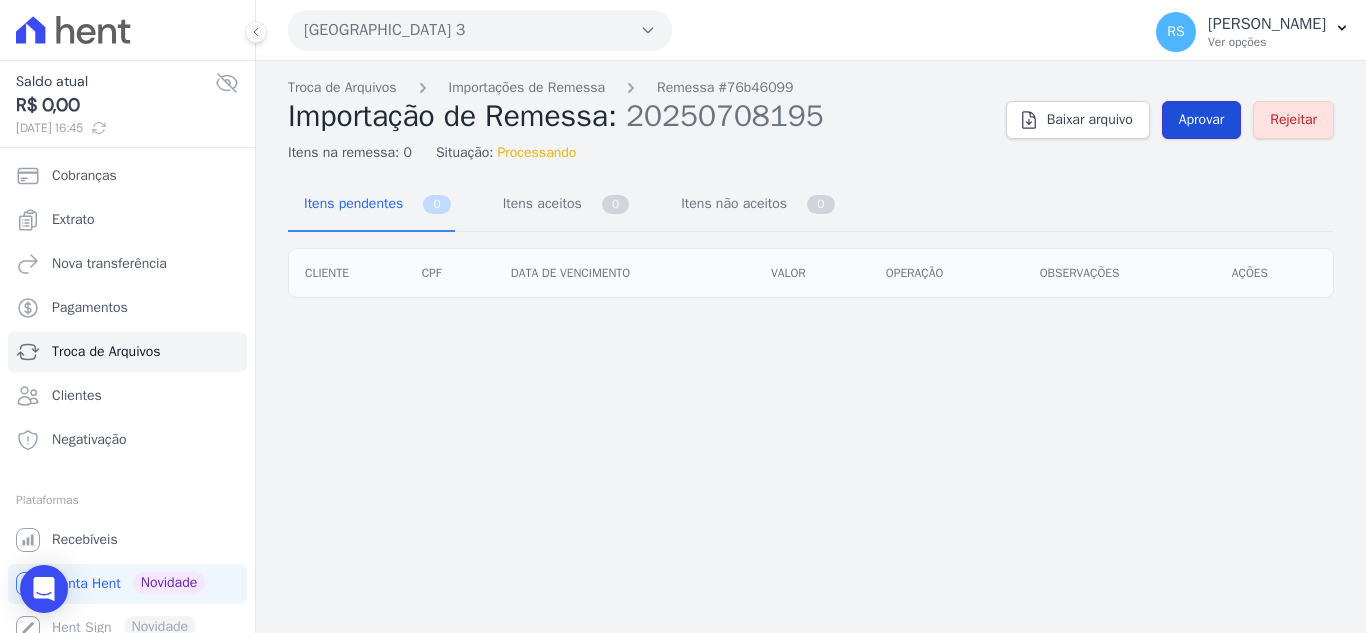 click on "Aprovar" at bounding box center [1202, 120] 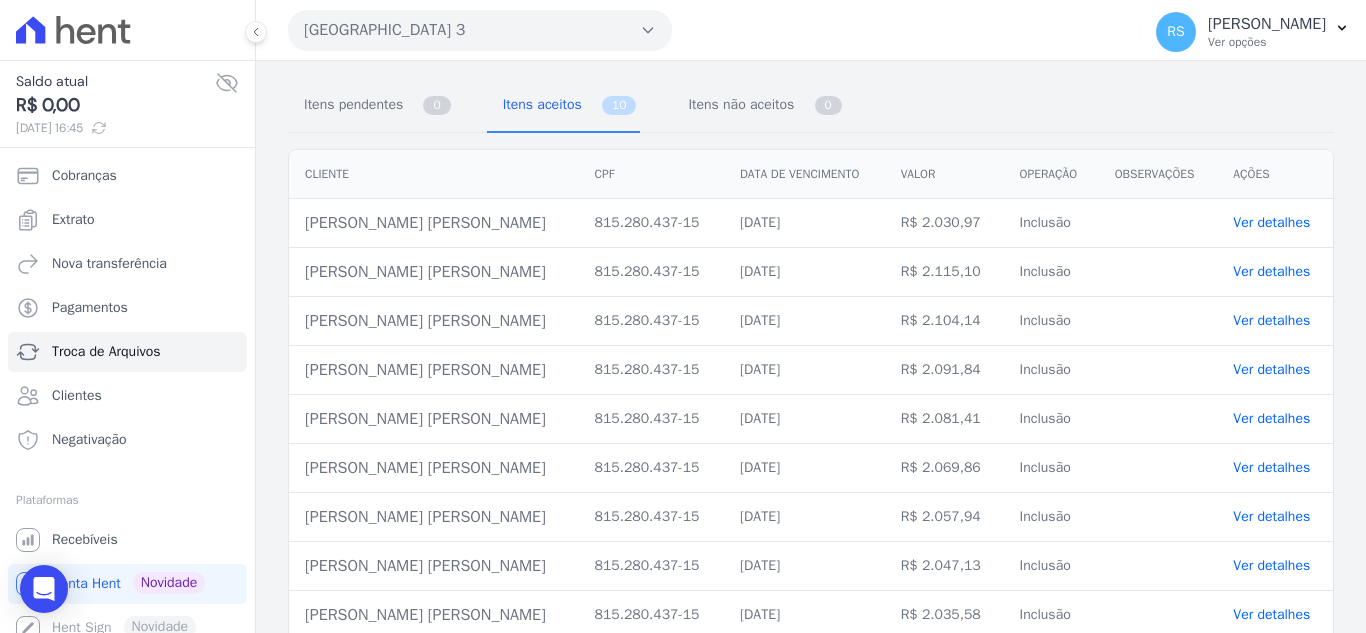 scroll, scrollTop: 0, scrollLeft: 0, axis: both 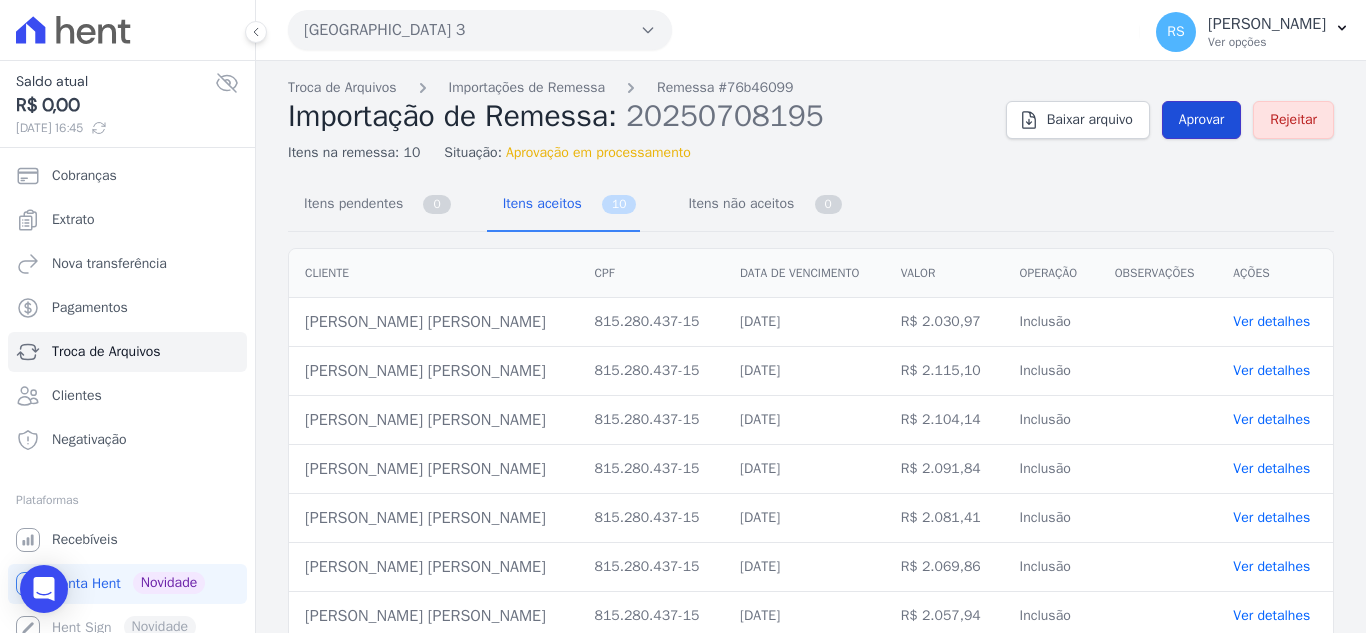 click on "Aprovar" at bounding box center [1202, 120] 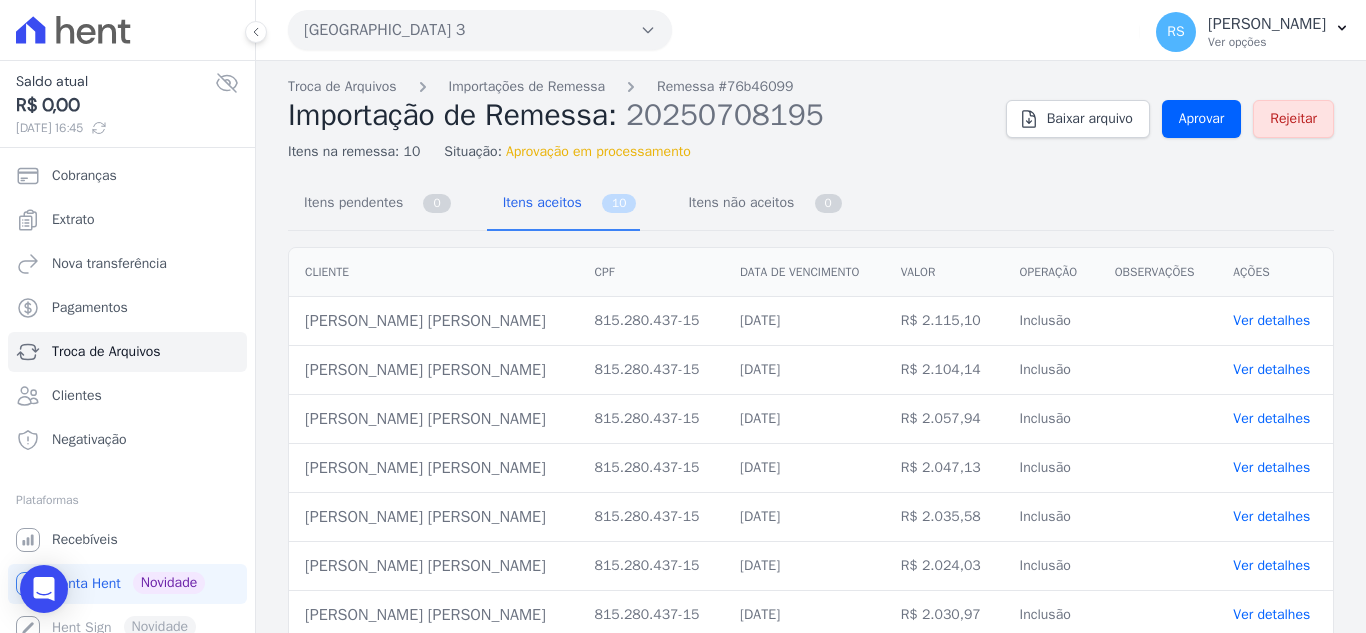 scroll, scrollTop: 0, scrollLeft: 0, axis: both 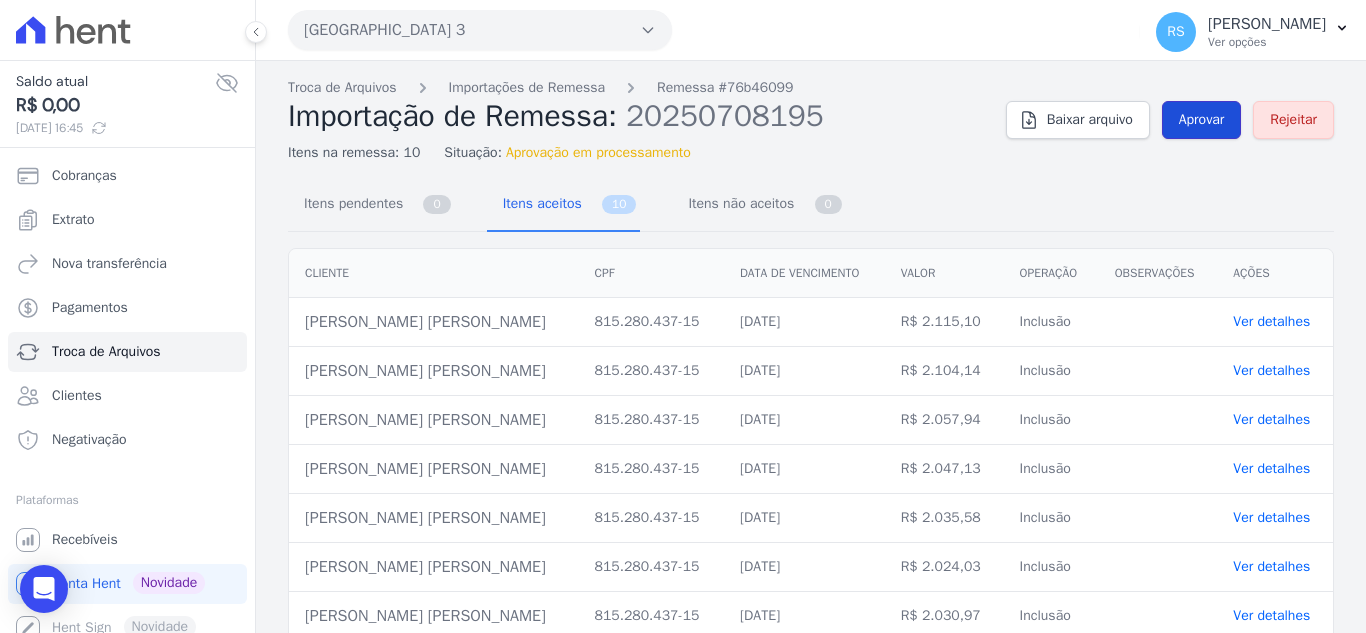 click on "Aprovar" at bounding box center [1202, 120] 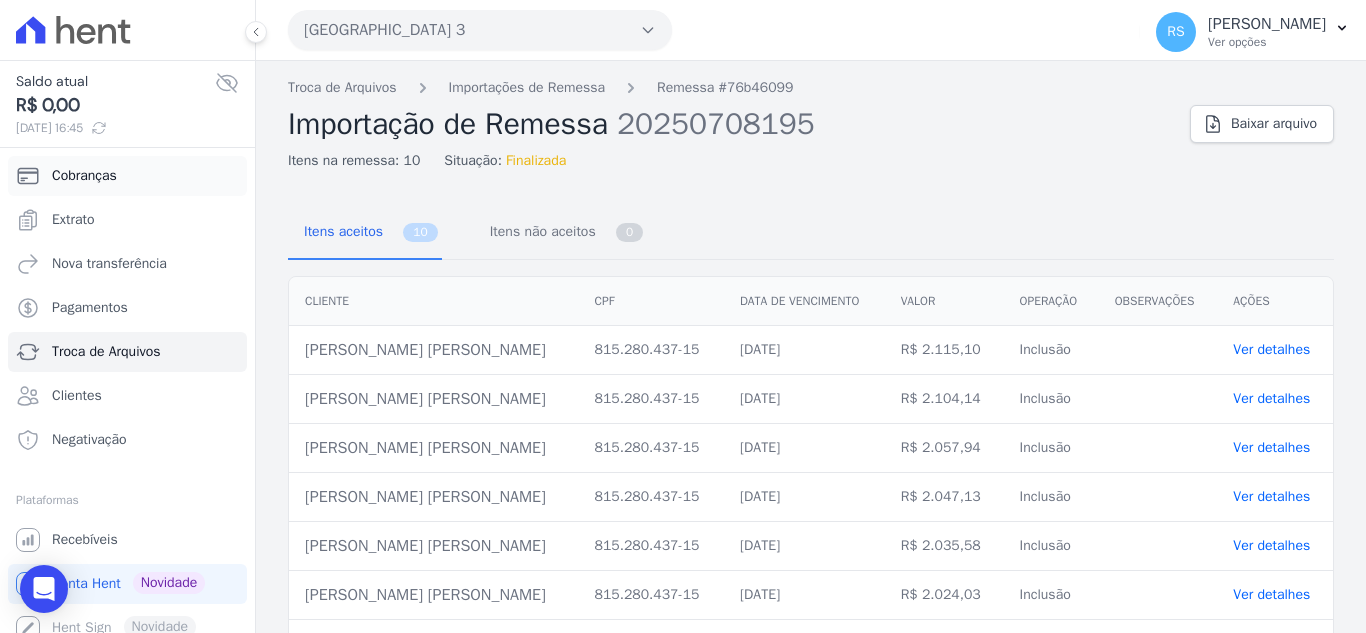 click on "Cobranças" at bounding box center [127, 176] 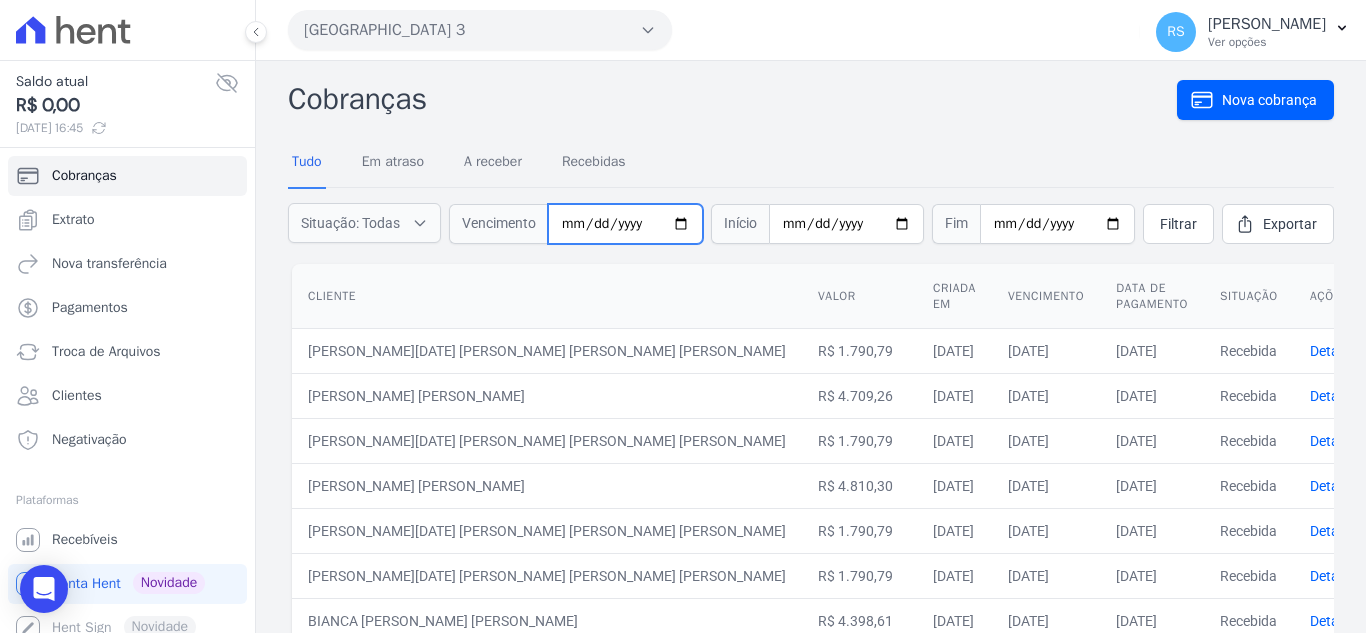 click at bounding box center (625, 224) 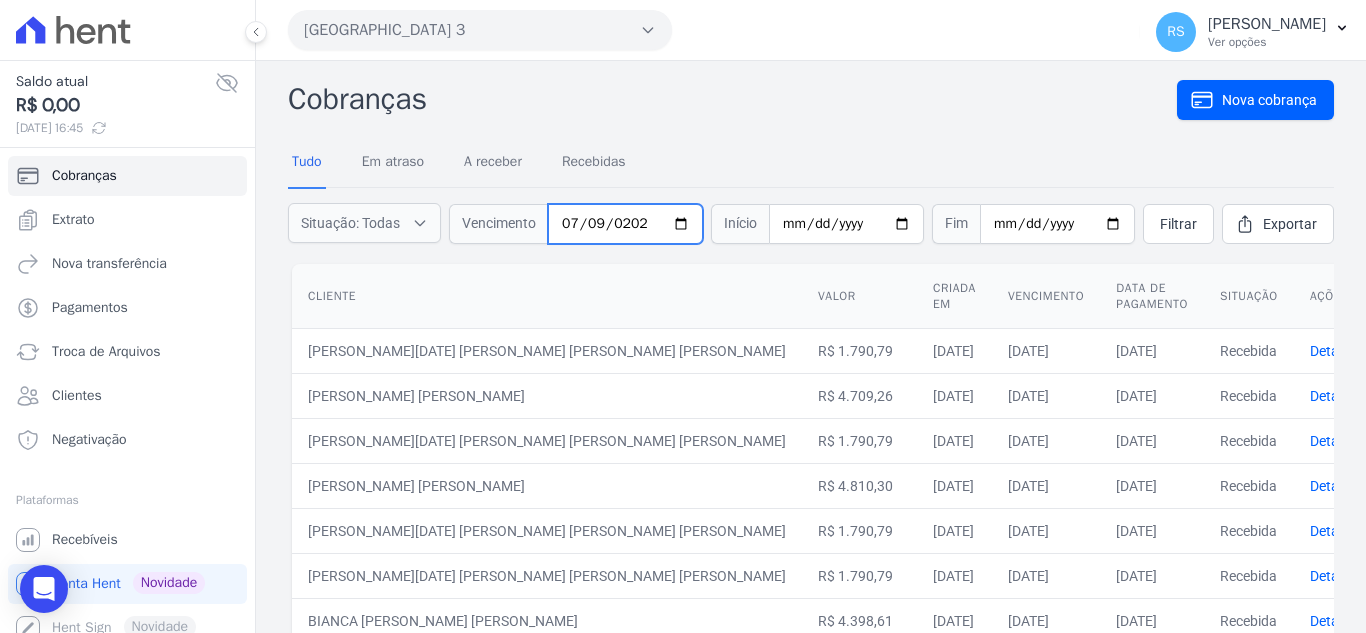 type on "[DATE]" 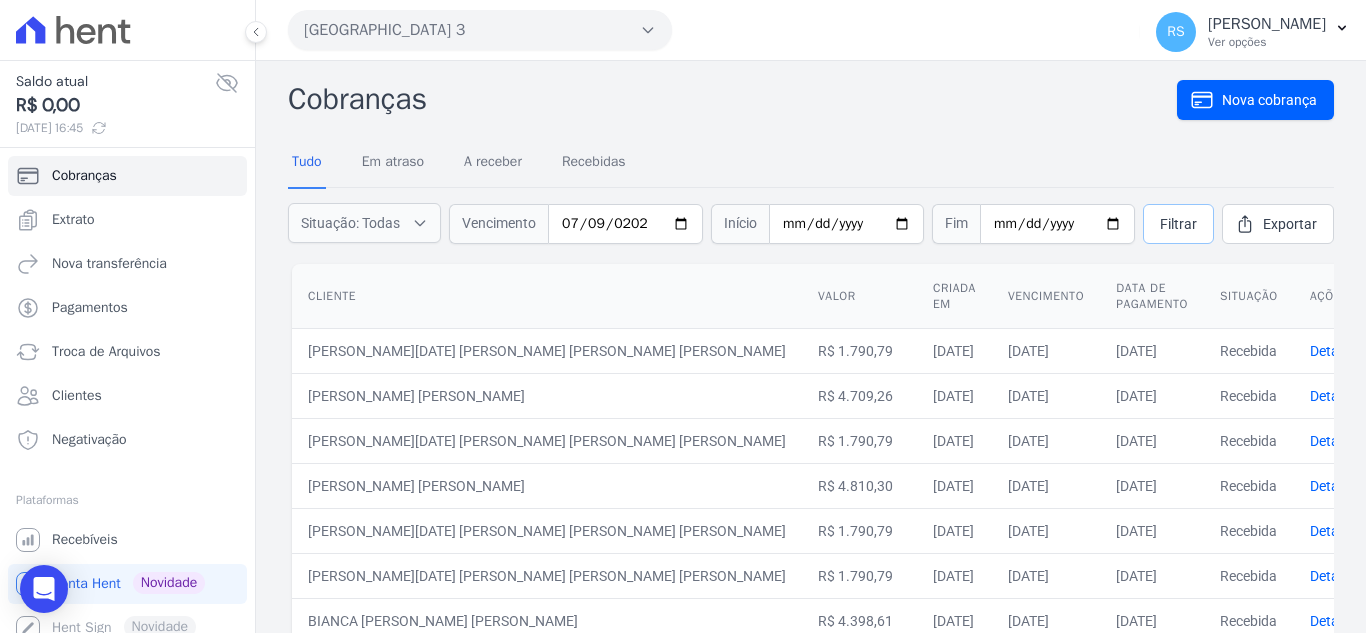 click on "Filtrar" at bounding box center (1178, 224) 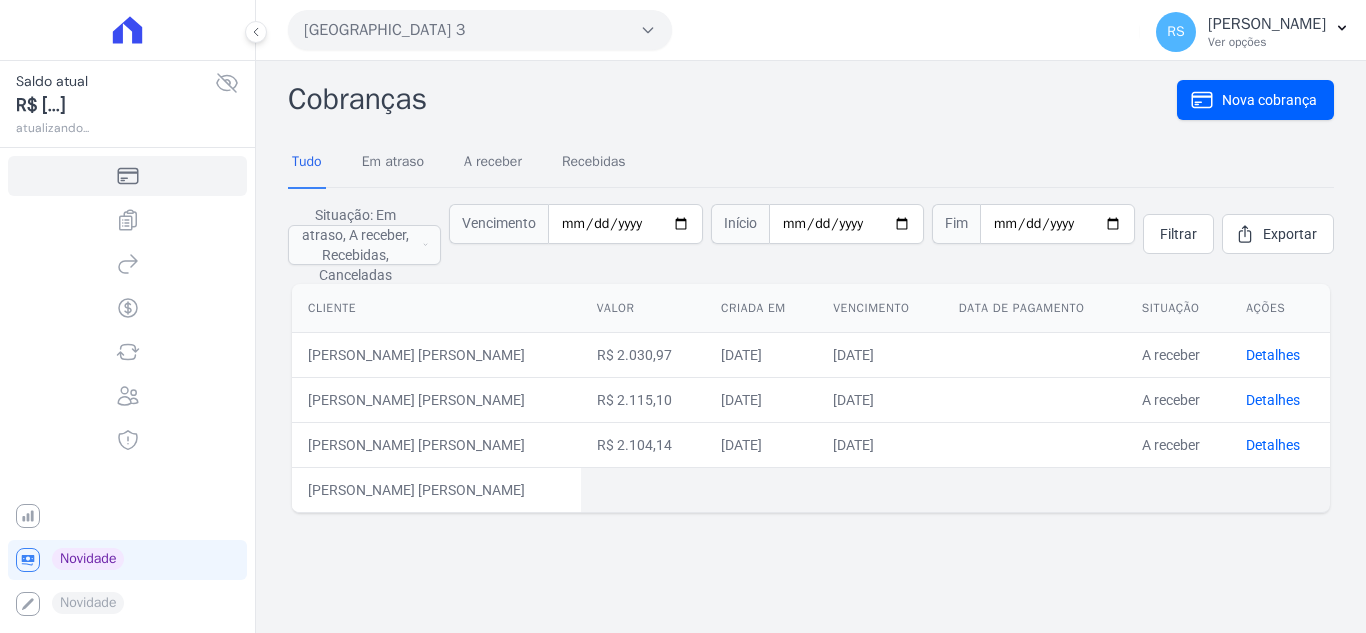 scroll, scrollTop: 0, scrollLeft: 0, axis: both 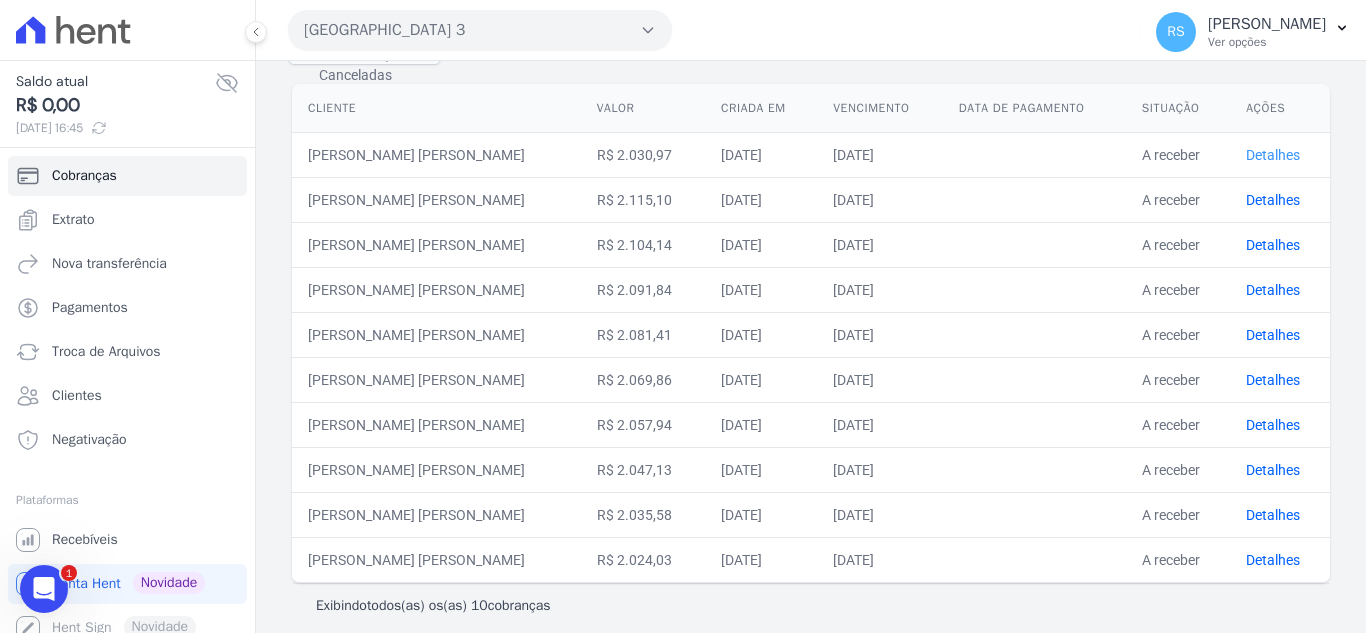 click on "Detalhes" at bounding box center (1273, 155) 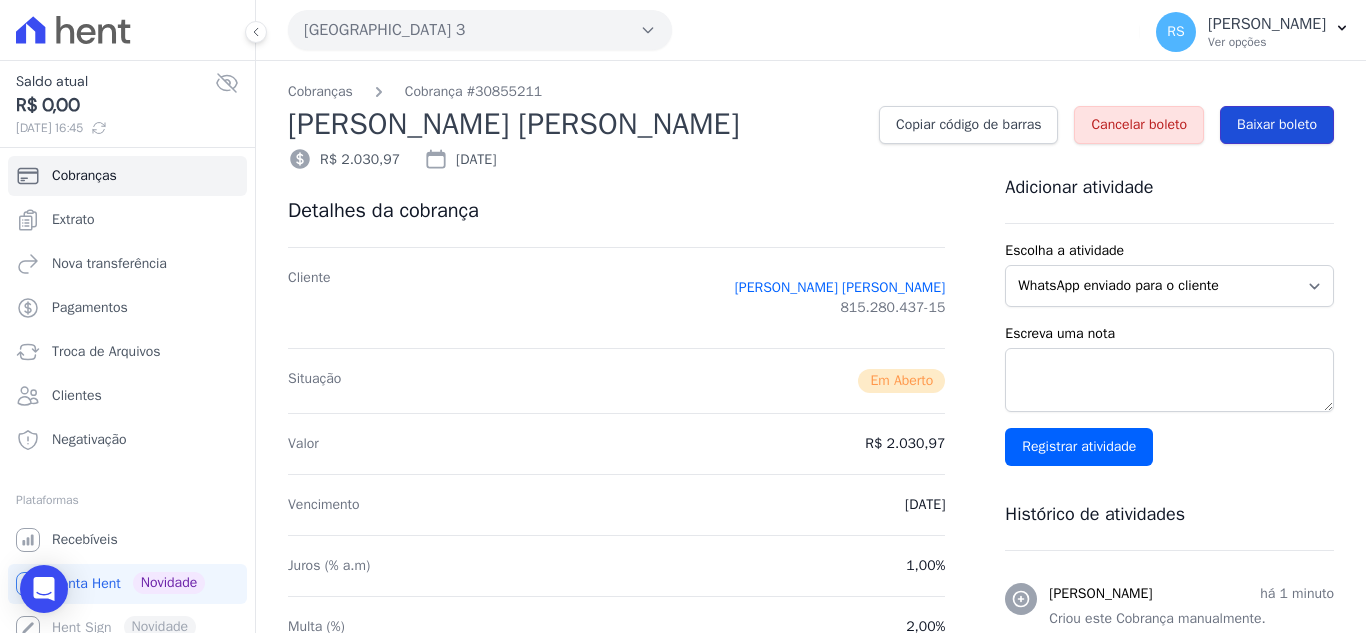 click on "Baixar boleto" at bounding box center [1277, 125] 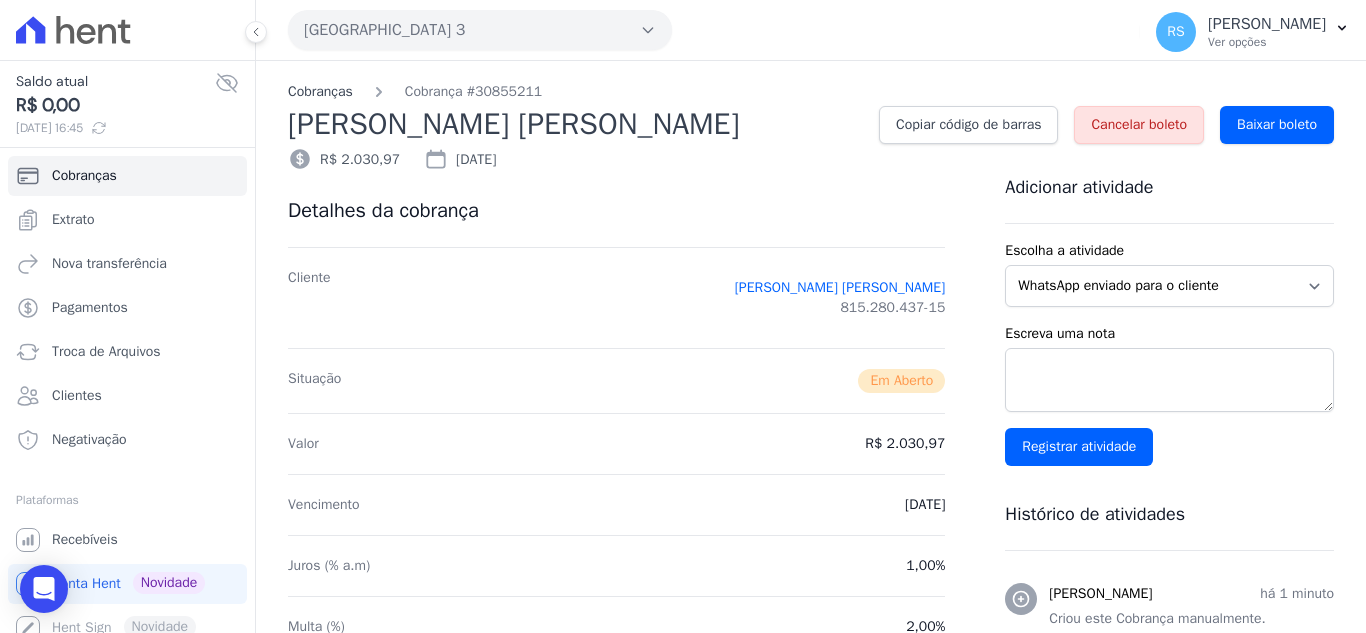 click on "Cobranças" at bounding box center (320, 91) 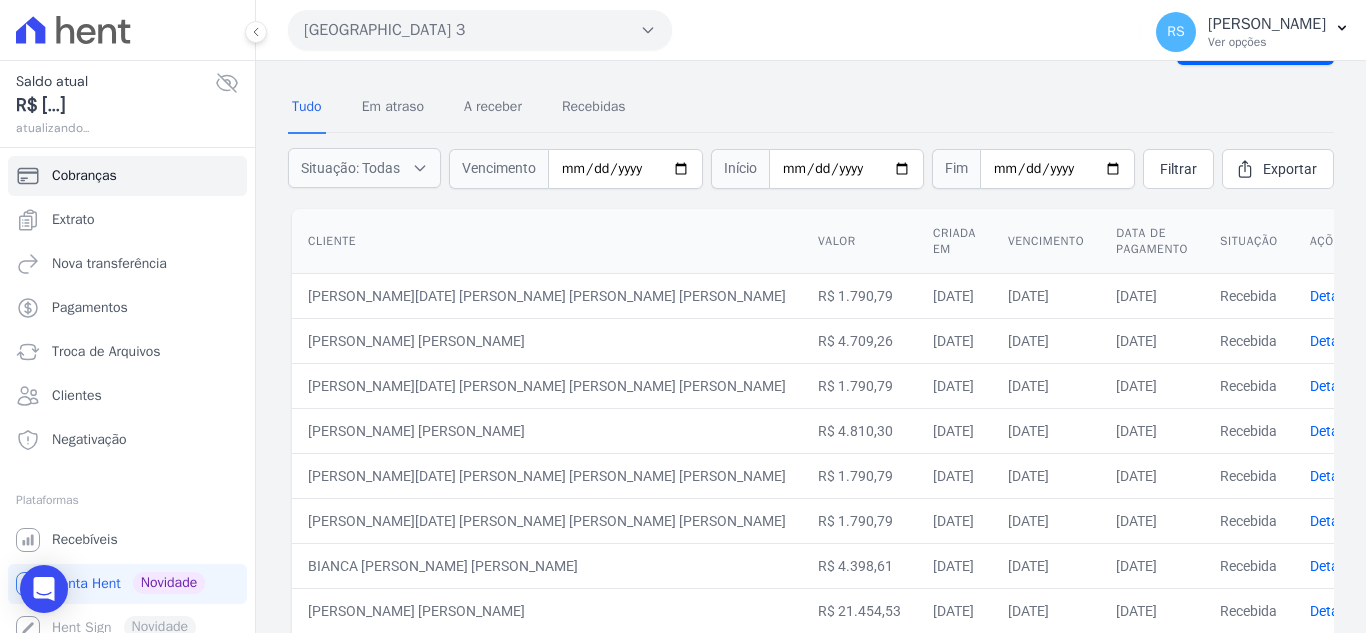 scroll, scrollTop: 100, scrollLeft: 0, axis: vertical 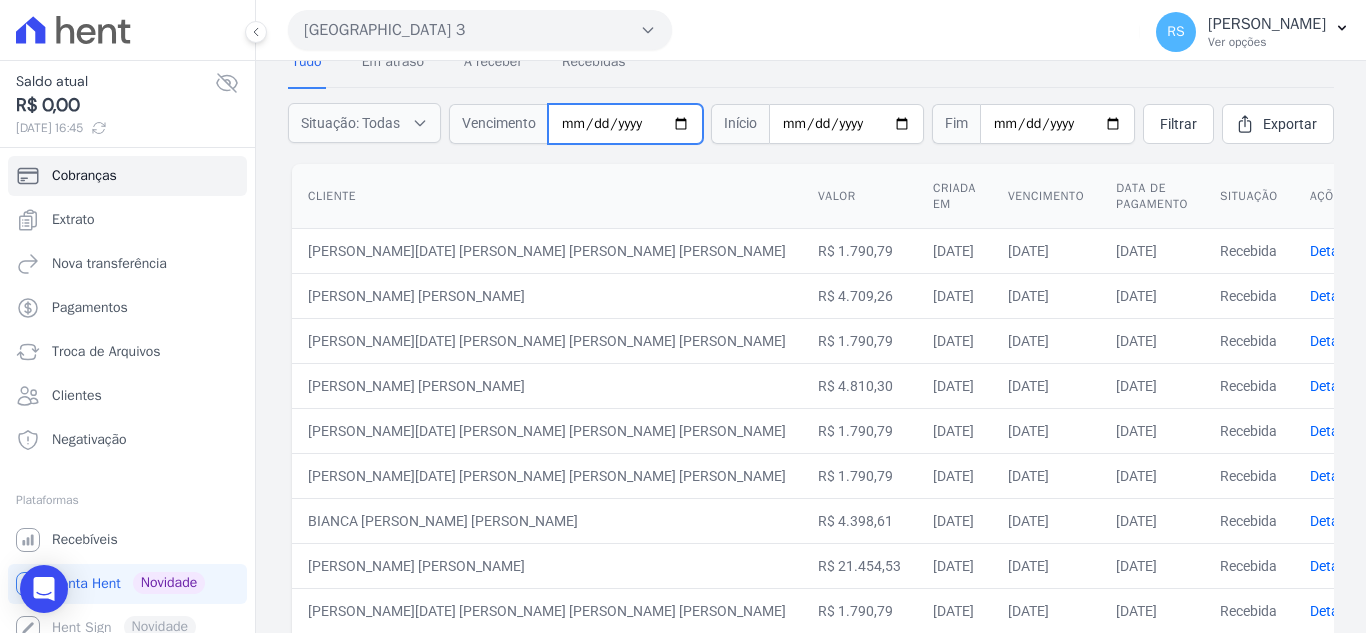 click at bounding box center [625, 124] 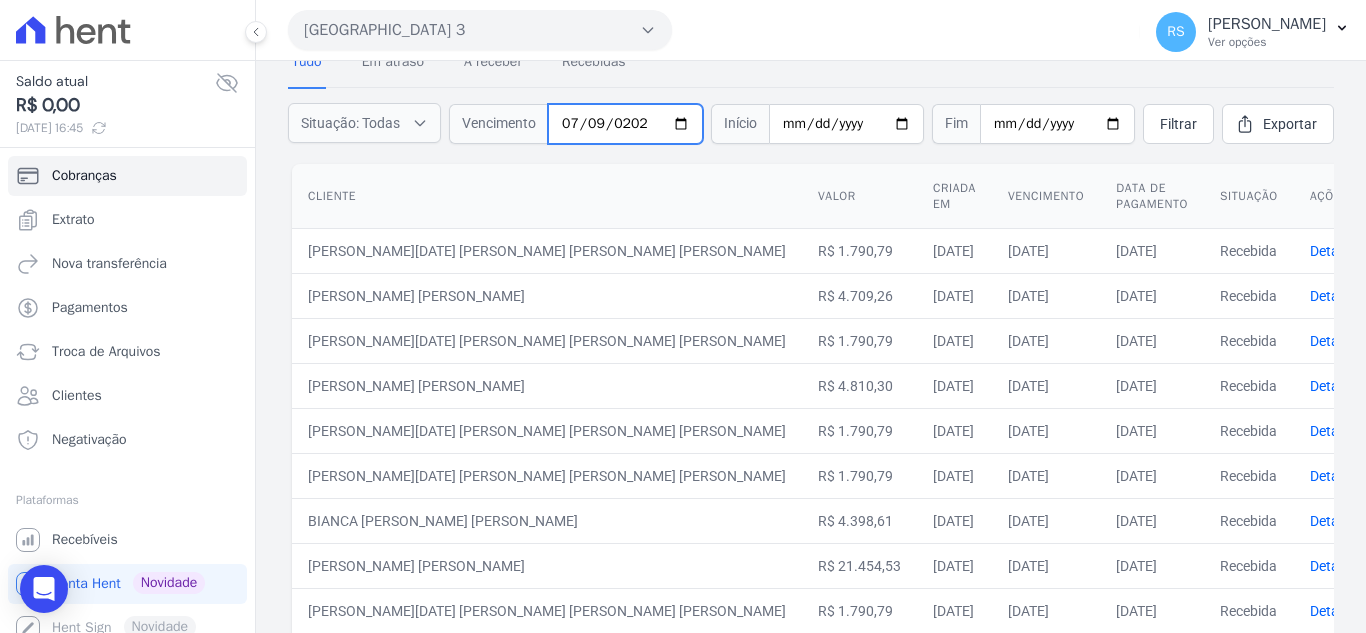 type on "[DATE]" 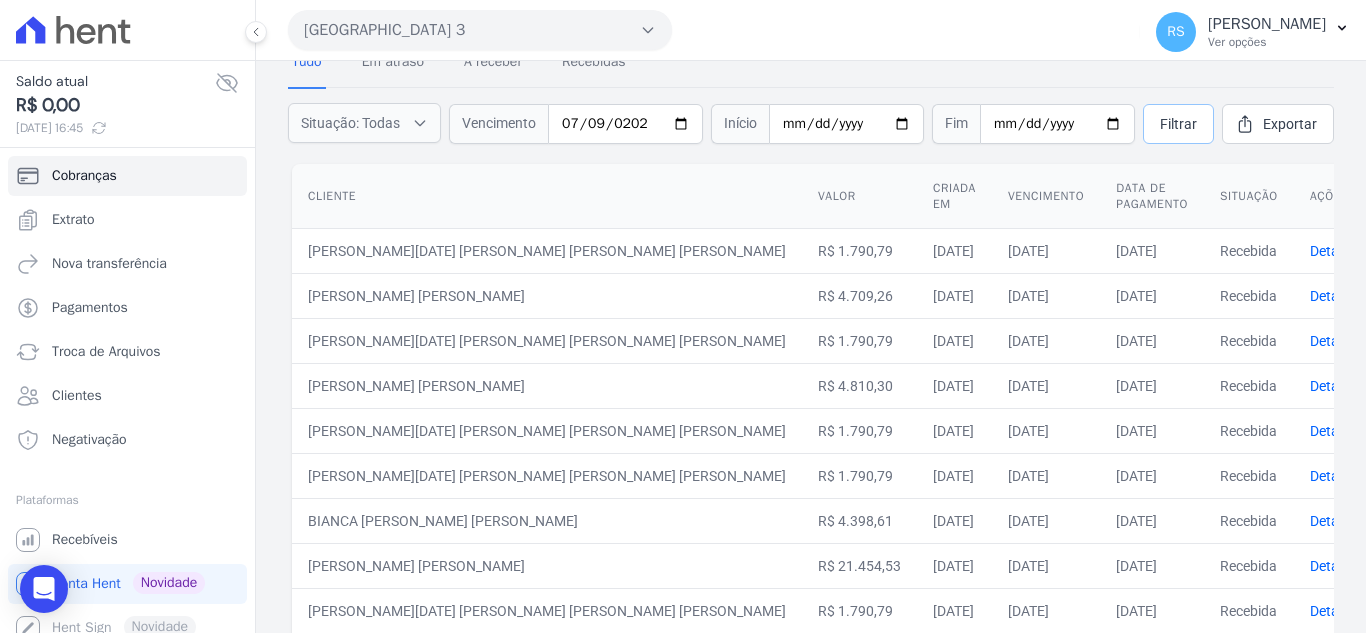click on "Filtrar" at bounding box center [1178, 124] 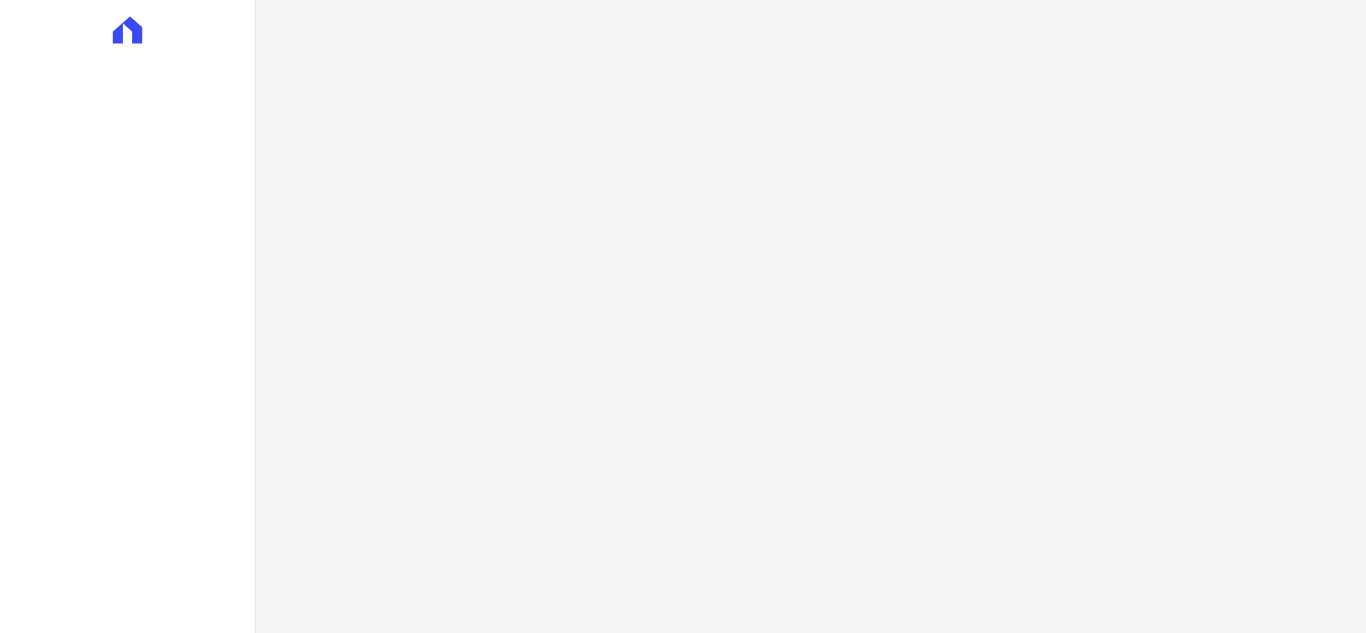 scroll, scrollTop: 0, scrollLeft: 0, axis: both 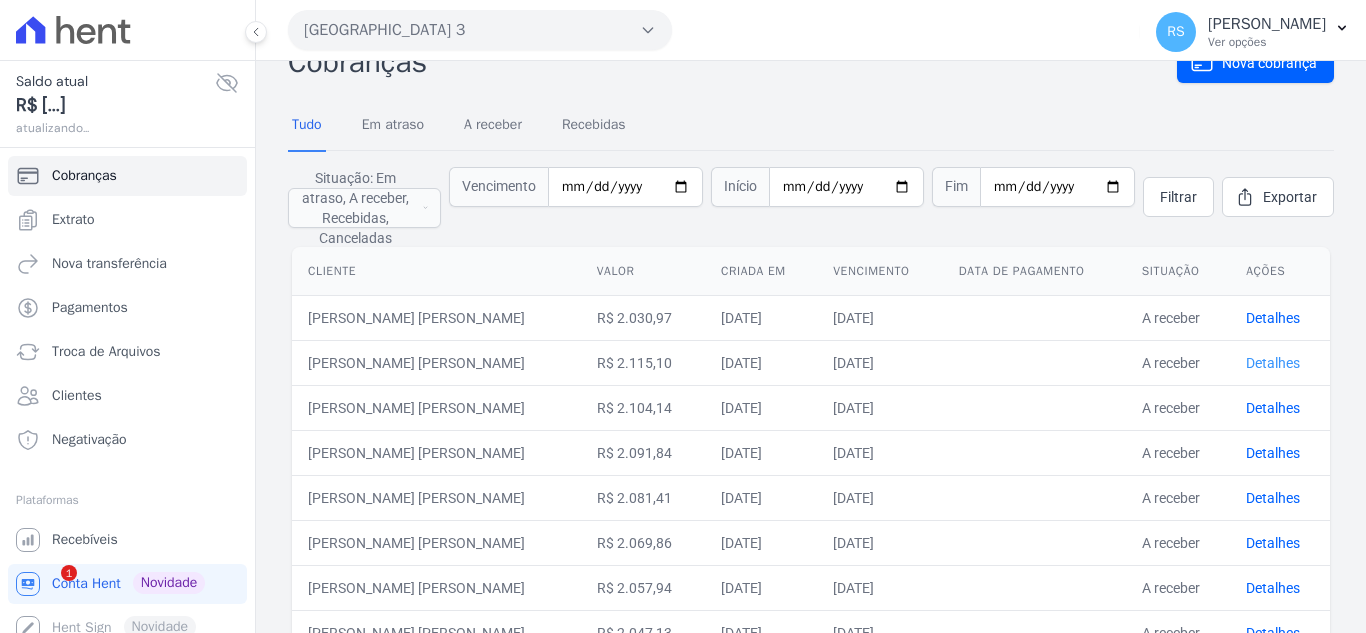click on "Detalhes" at bounding box center (1273, 363) 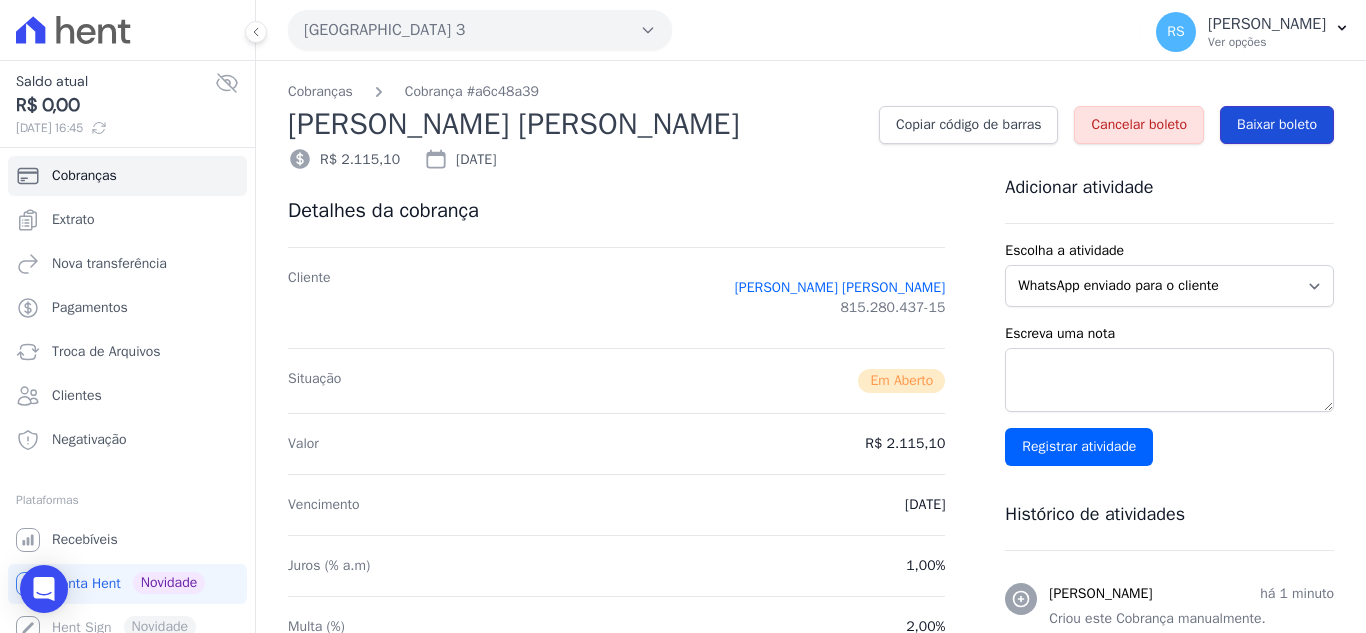 click on "Baixar boleto" at bounding box center (1277, 125) 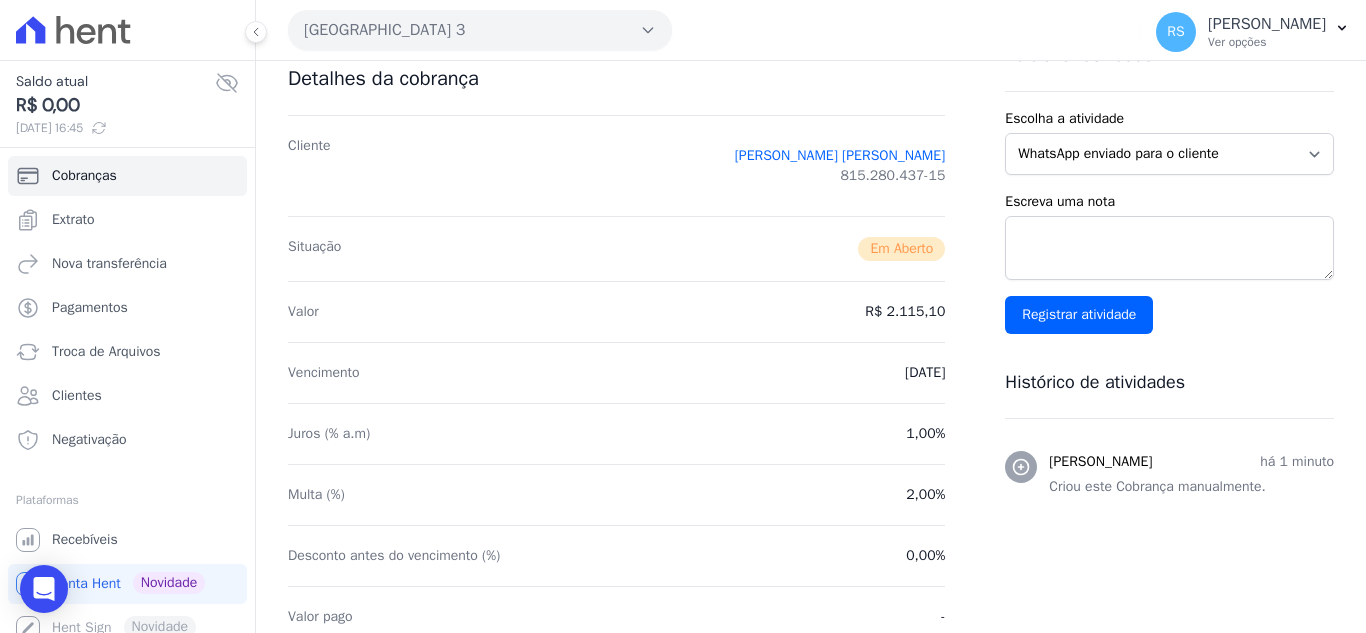 scroll, scrollTop: 96, scrollLeft: 0, axis: vertical 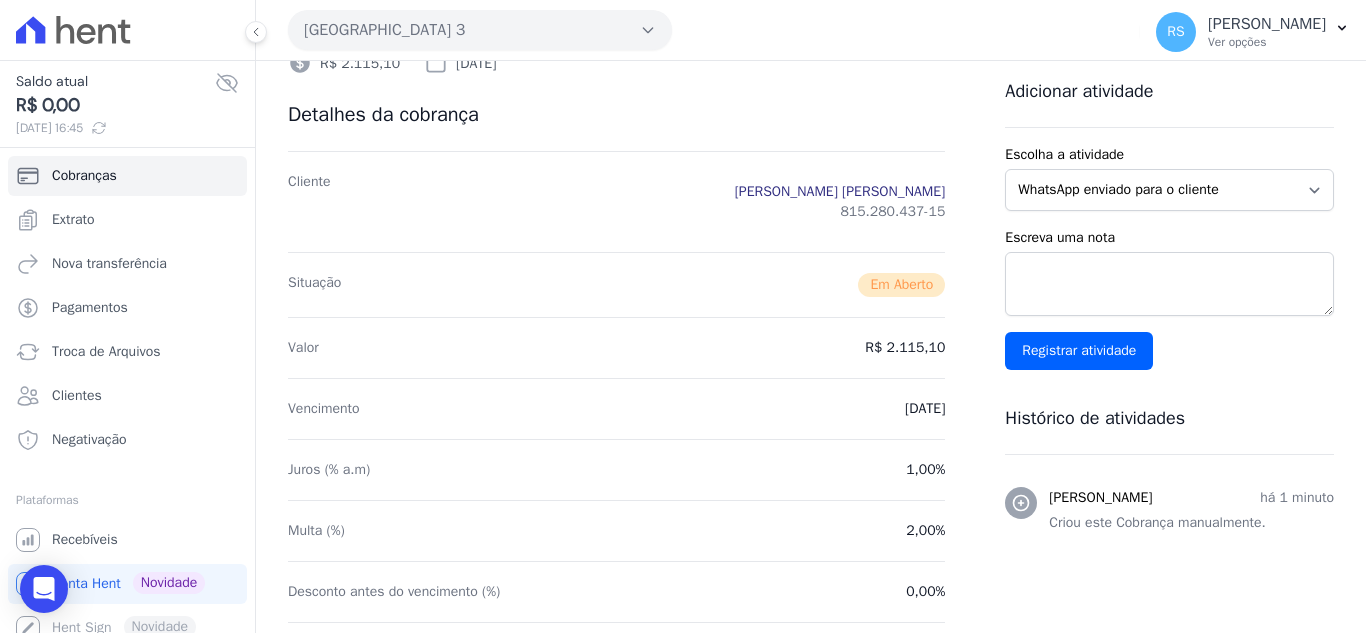 click on "[PERSON_NAME] [PERSON_NAME]" at bounding box center (840, 192) 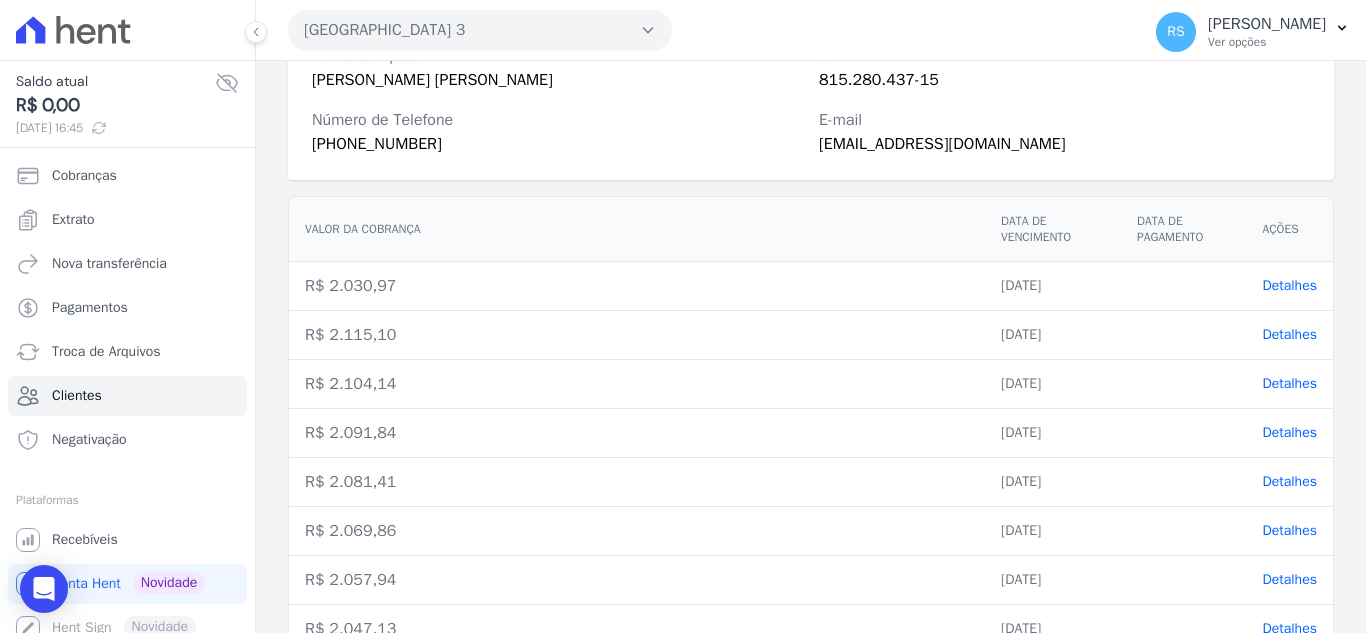 scroll, scrollTop: 200, scrollLeft: 0, axis: vertical 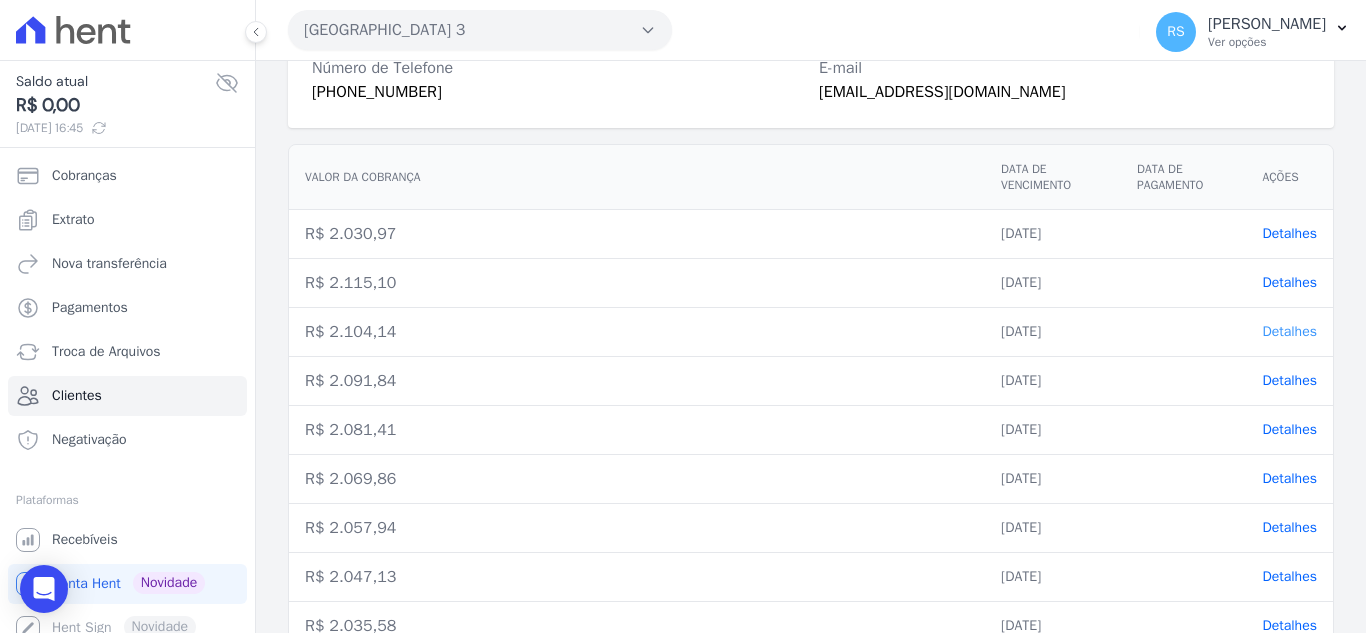 click on "Detalhes" at bounding box center [1289, 331] 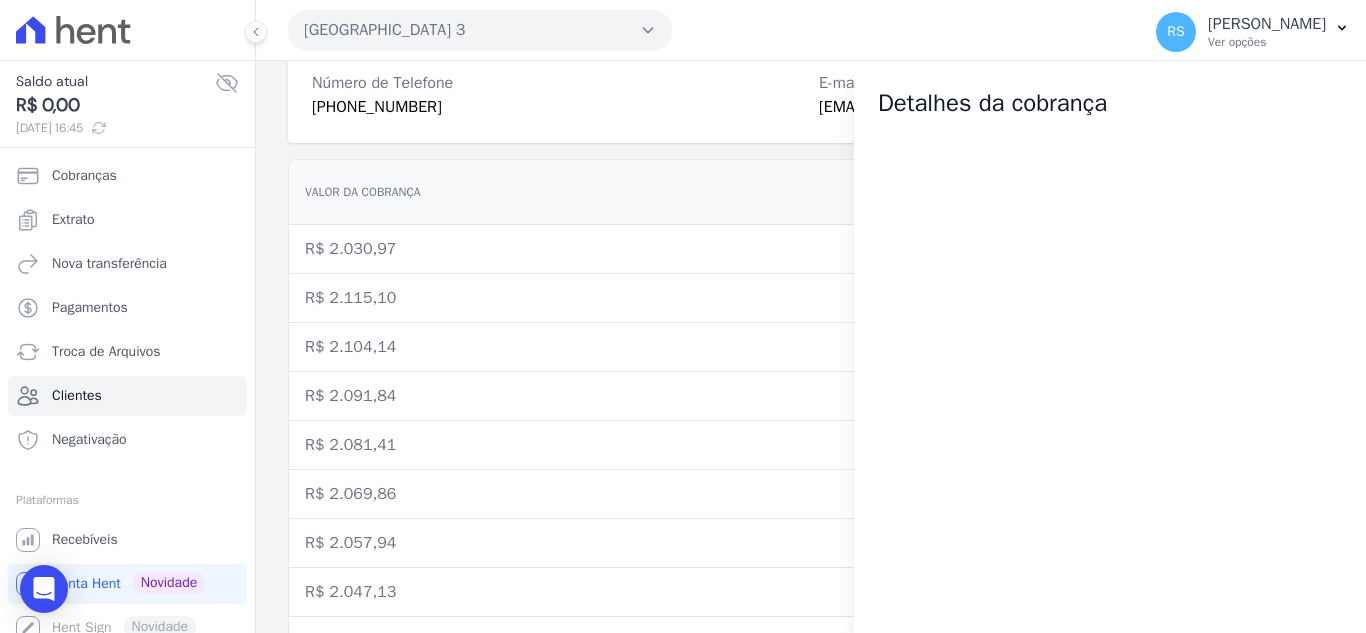 scroll, scrollTop: 200, scrollLeft: 0, axis: vertical 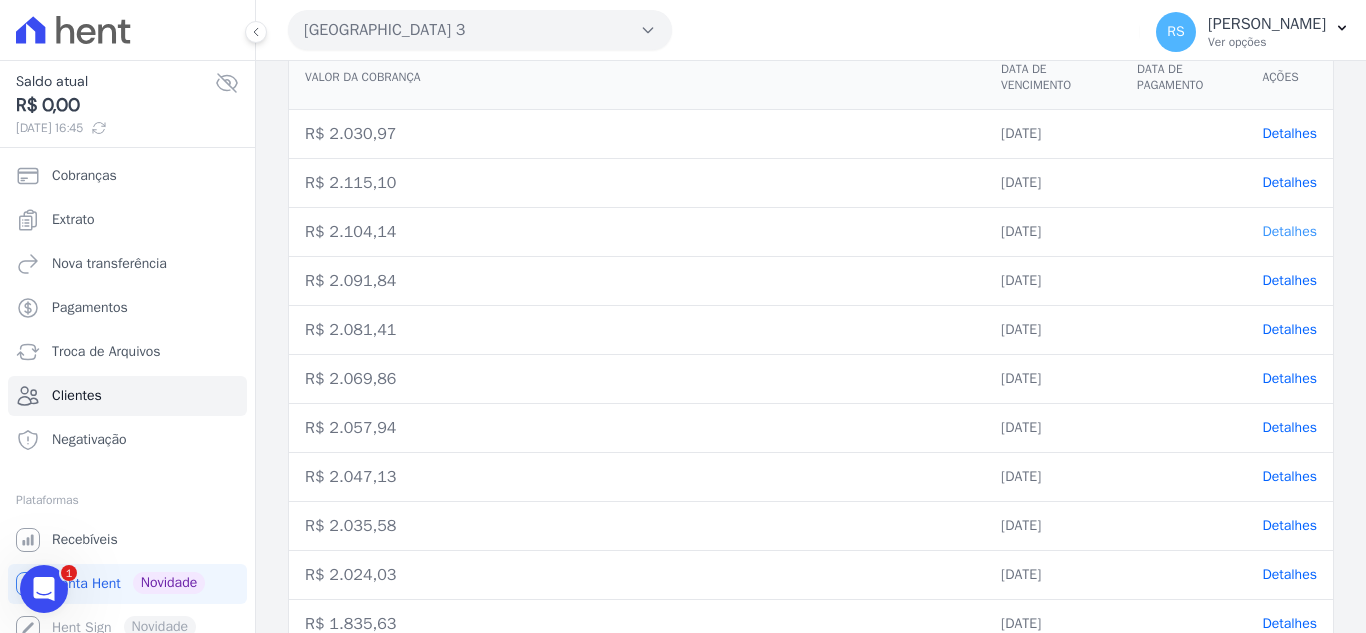 click on "Detalhes" at bounding box center [1289, 231] 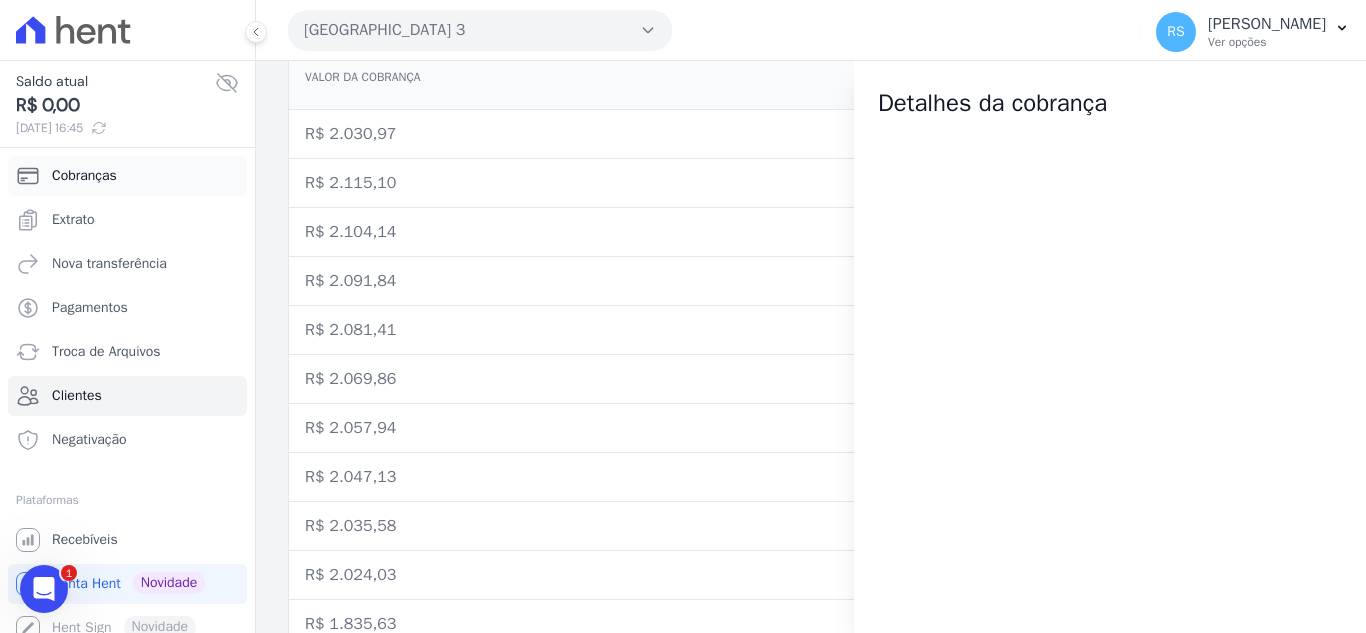 click on "Cobranças" at bounding box center [127, 176] 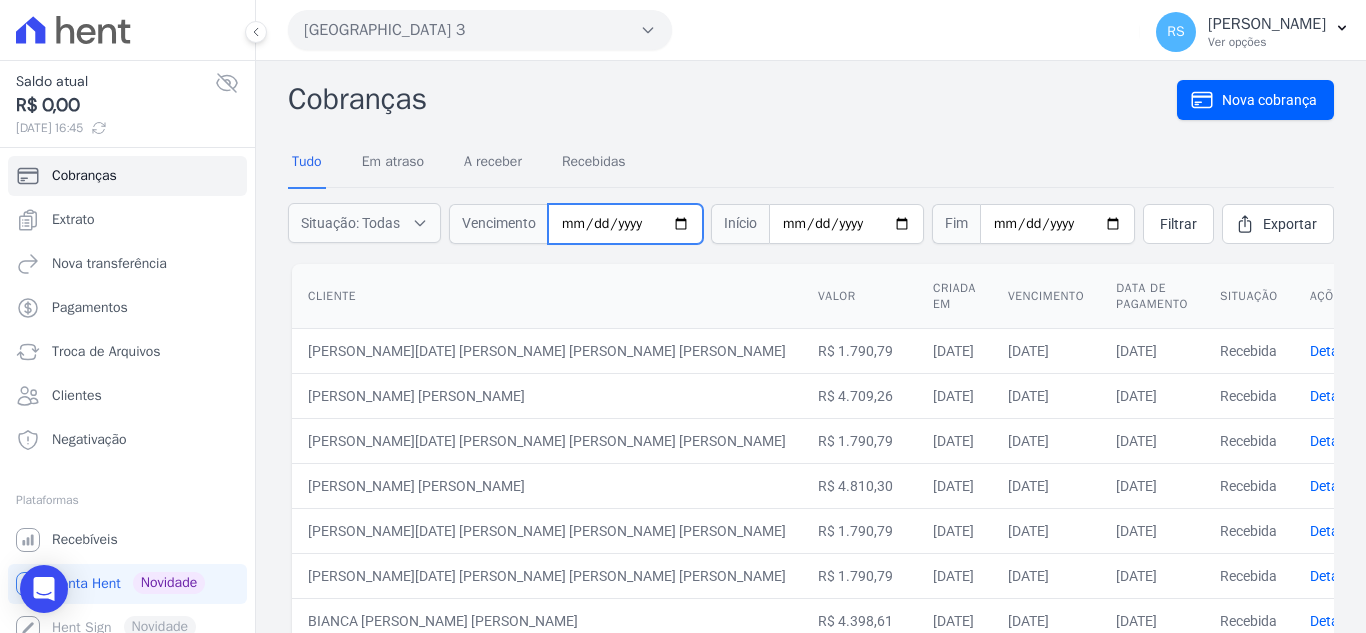 click at bounding box center [625, 224] 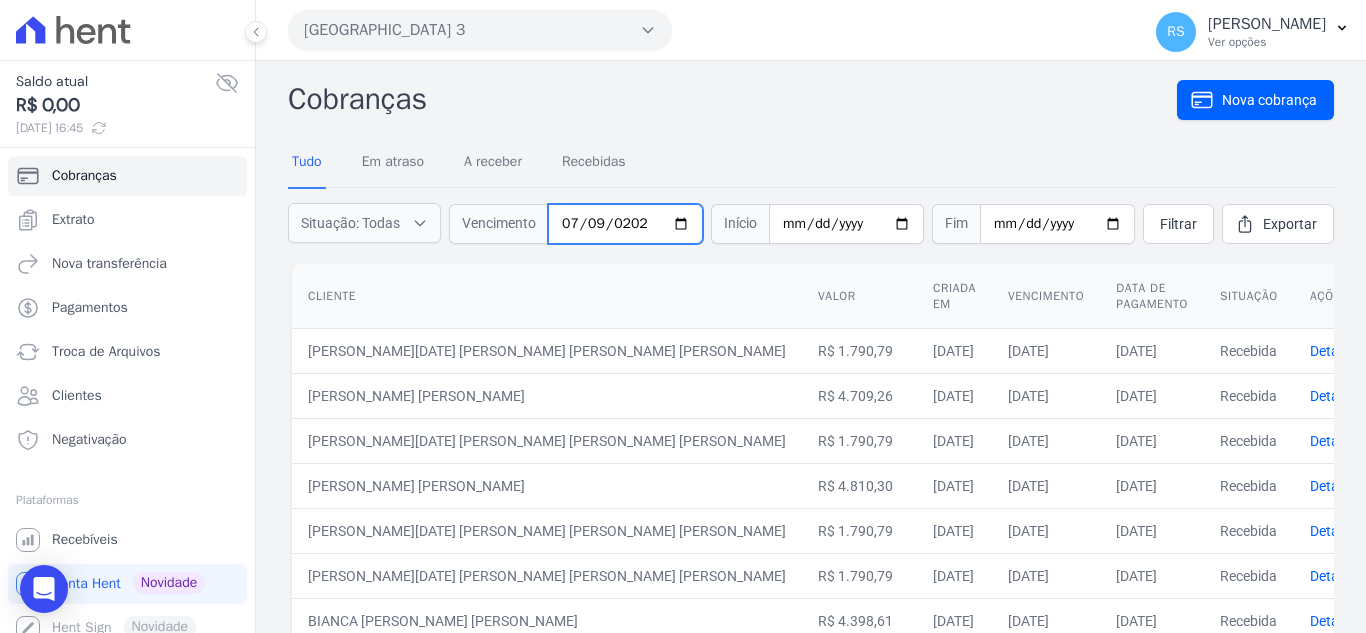 type on "[DATE]" 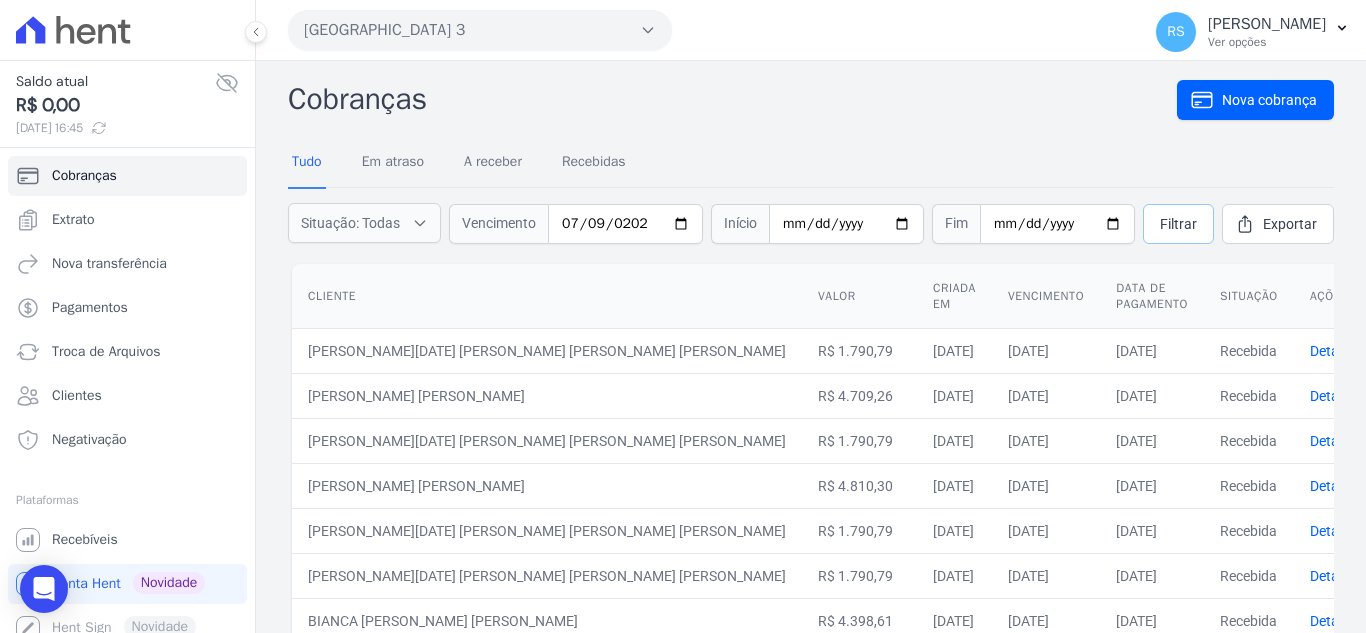 click on "Filtrar" at bounding box center (1178, 224) 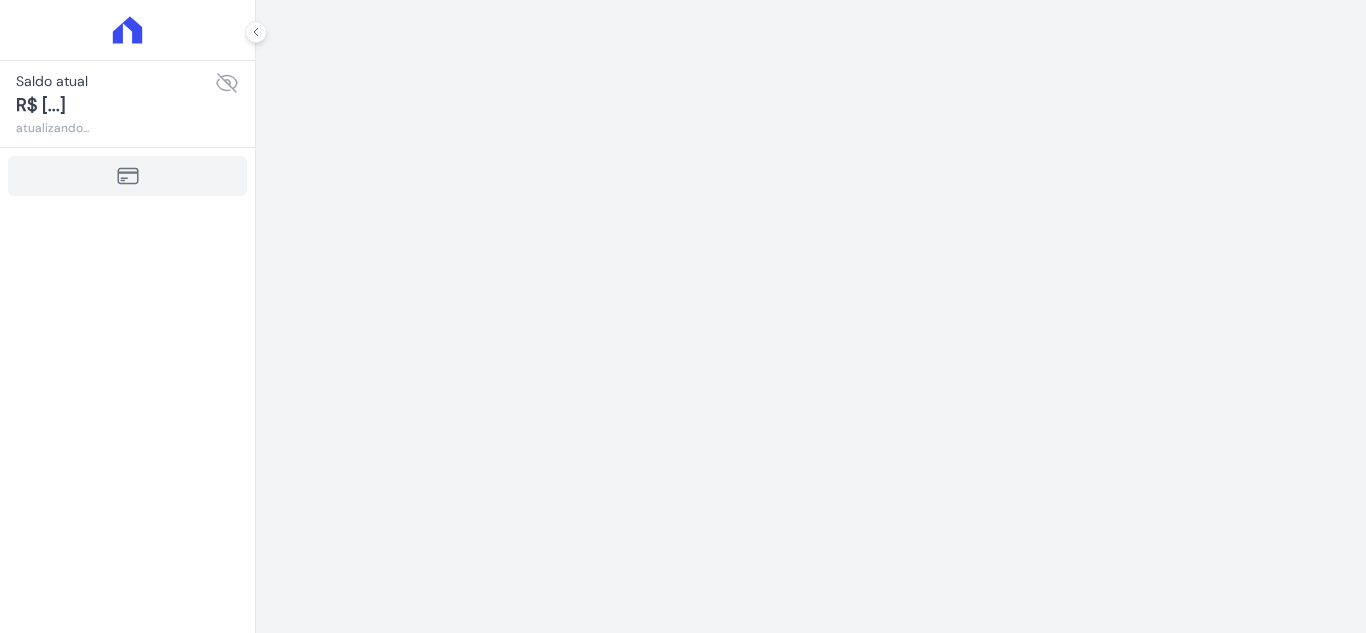 scroll, scrollTop: 0, scrollLeft: 0, axis: both 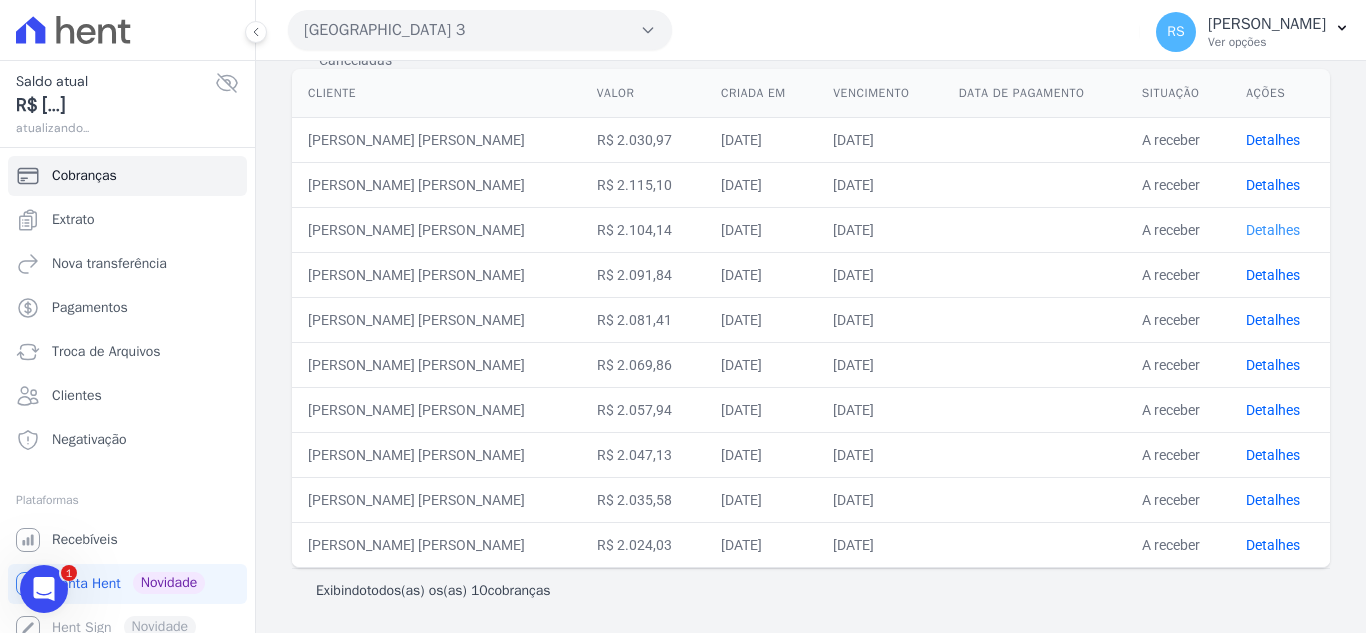 click on "Detalhes" at bounding box center (1273, 230) 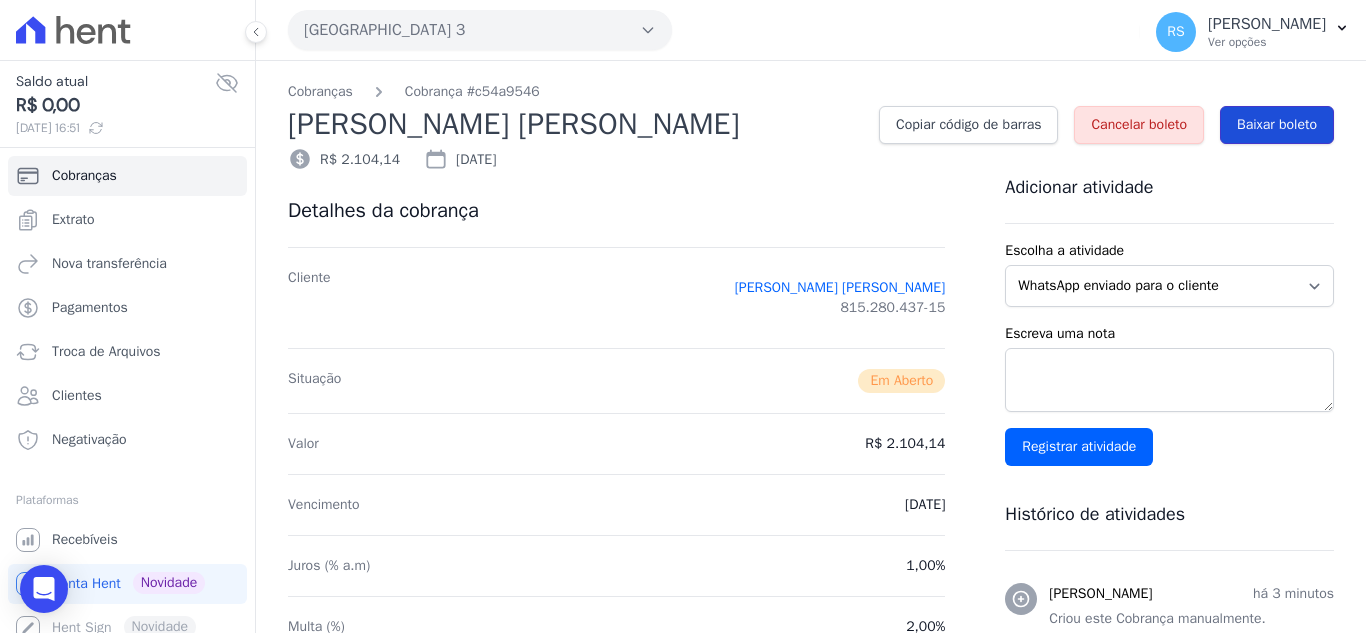 click on "Baixar boleto" at bounding box center (1277, 125) 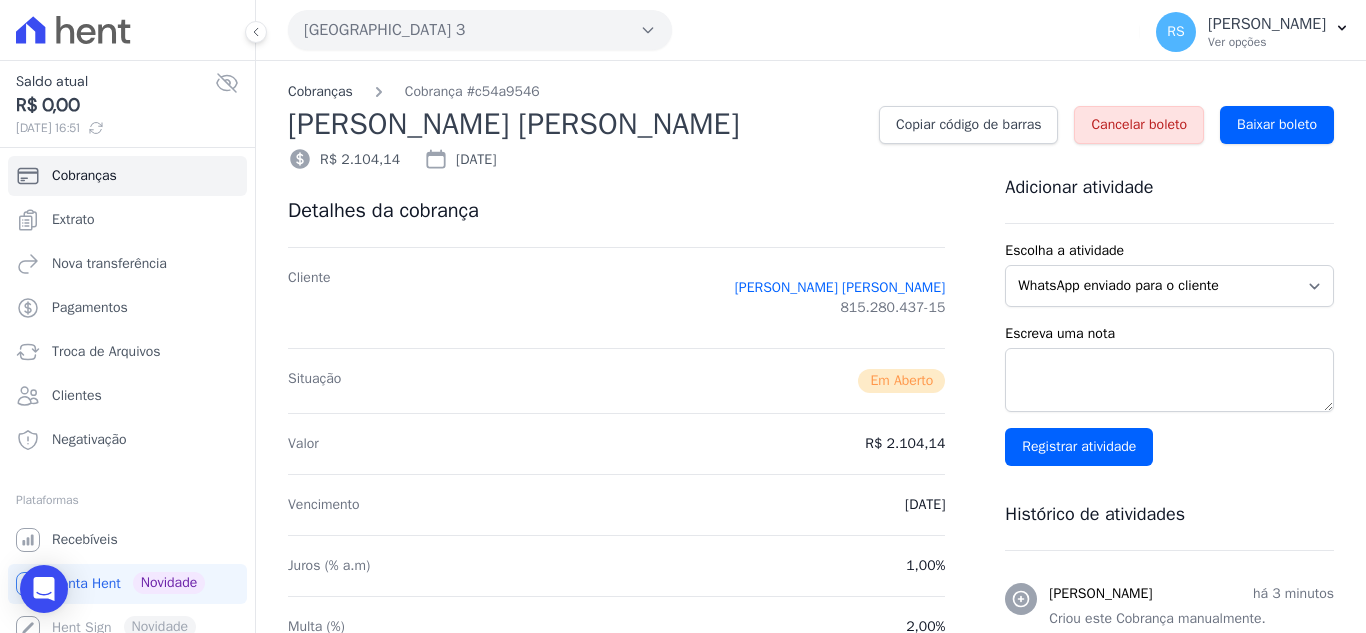 click on "Cobranças" at bounding box center [320, 91] 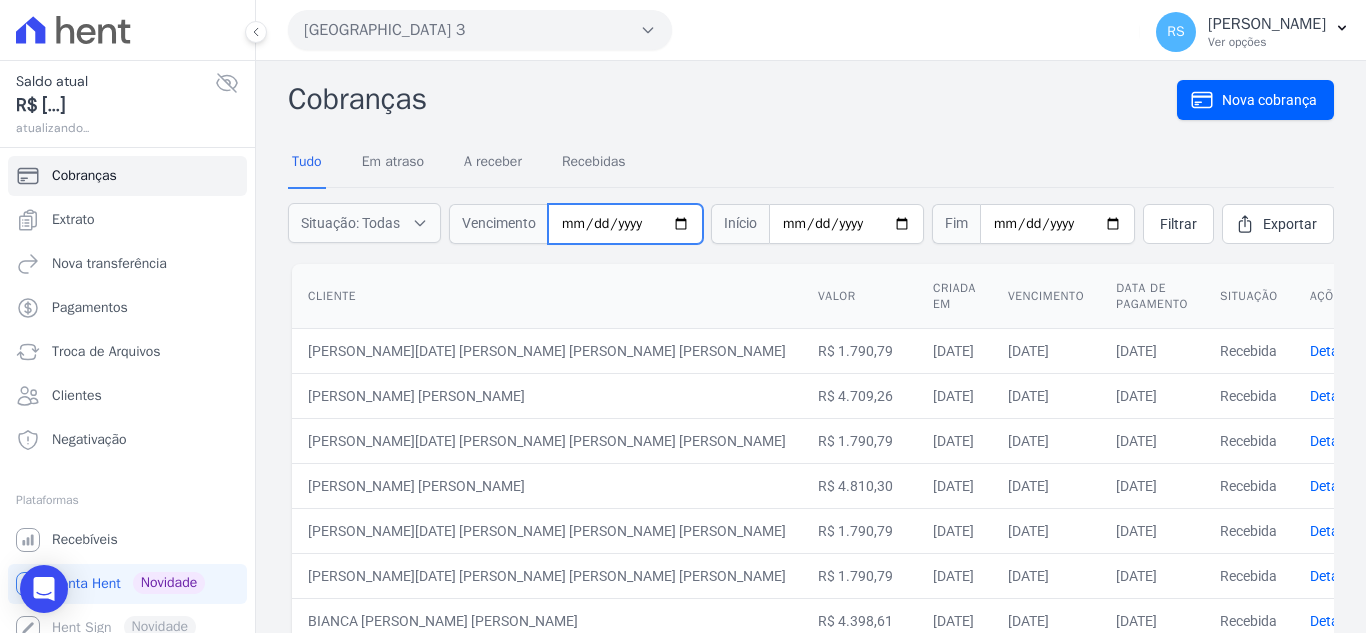 click at bounding box center (625, 224) 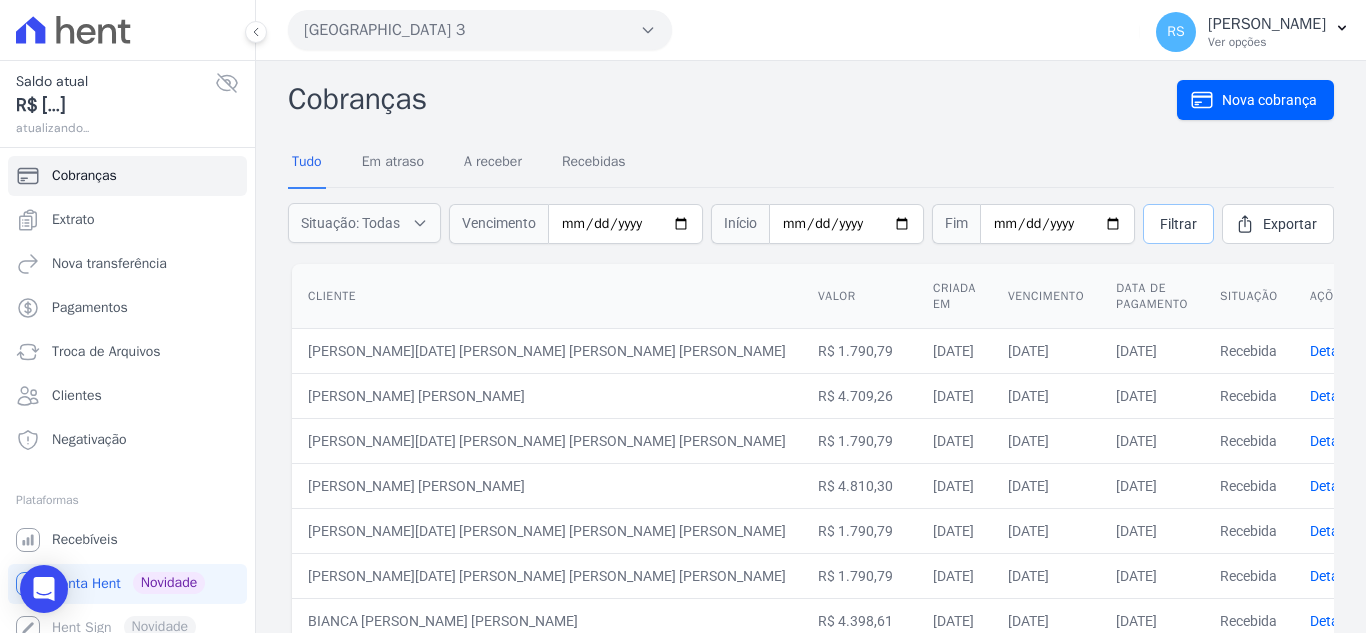 click on "Filtrar" at bounding box center (1178, 224) 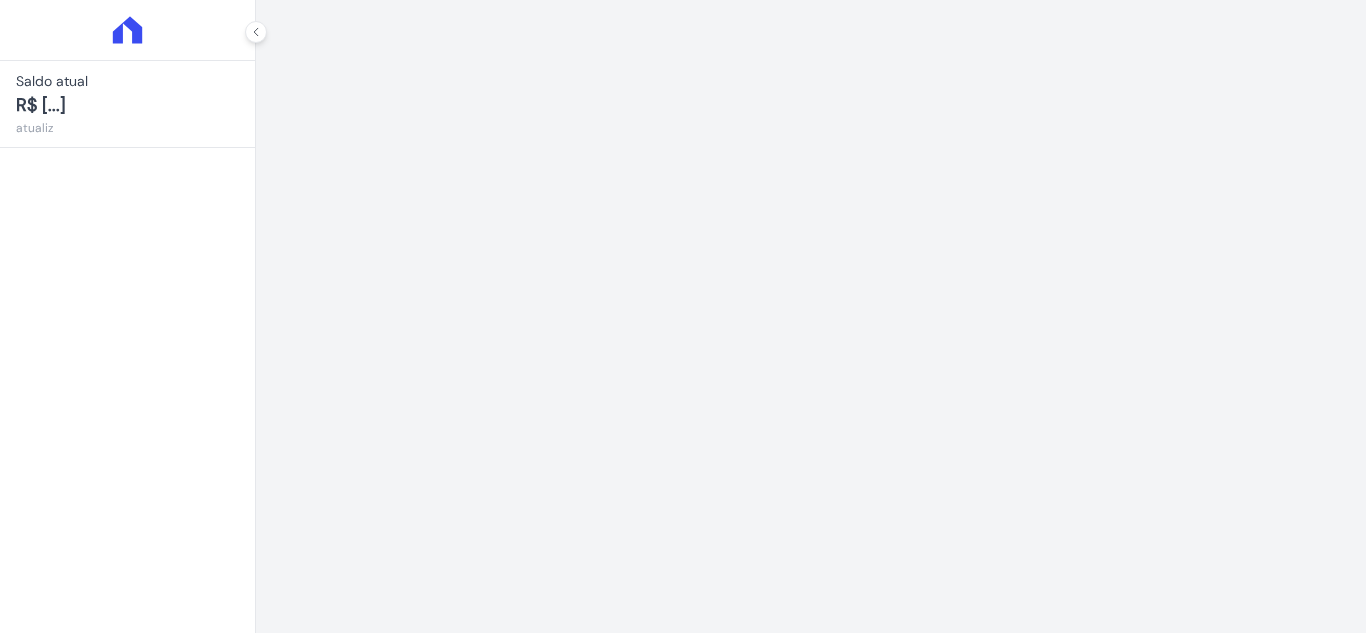 scroll, scrollTop: 0, scrollLeft: 0, axis: both 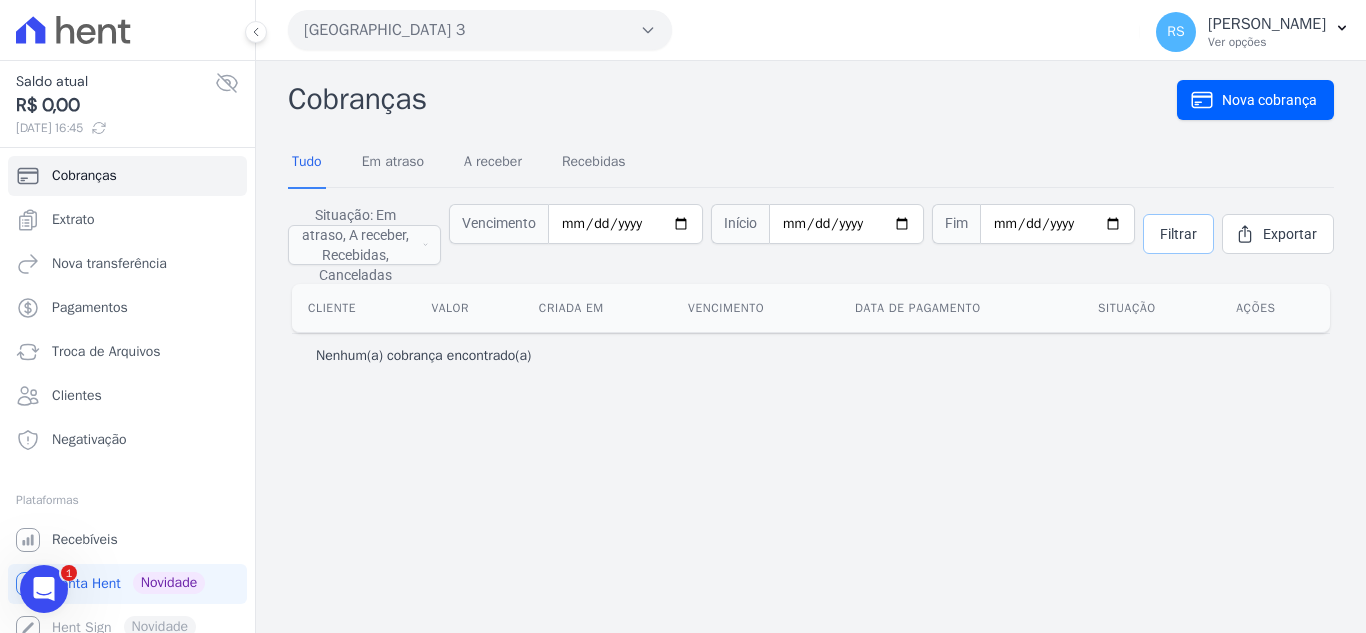 click on "Filtrar" at bounding box center [1178, 234] 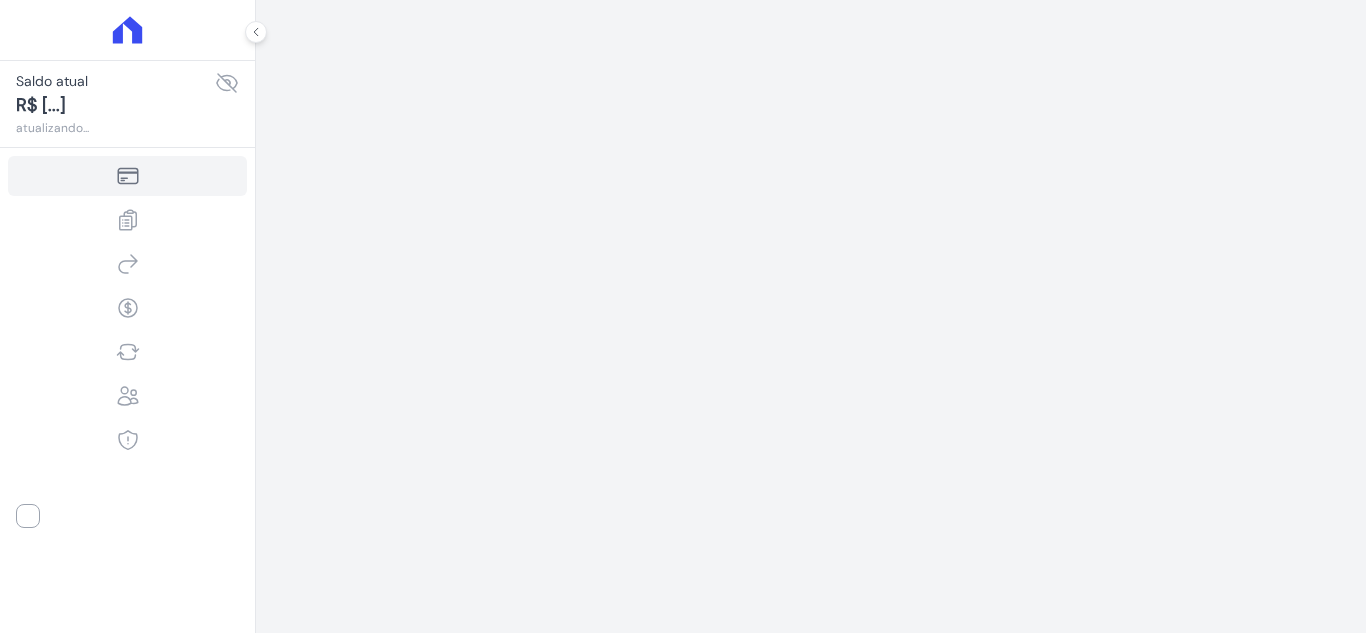 scroll, scrollTop: 0, scrollLeft: 0, axis: both 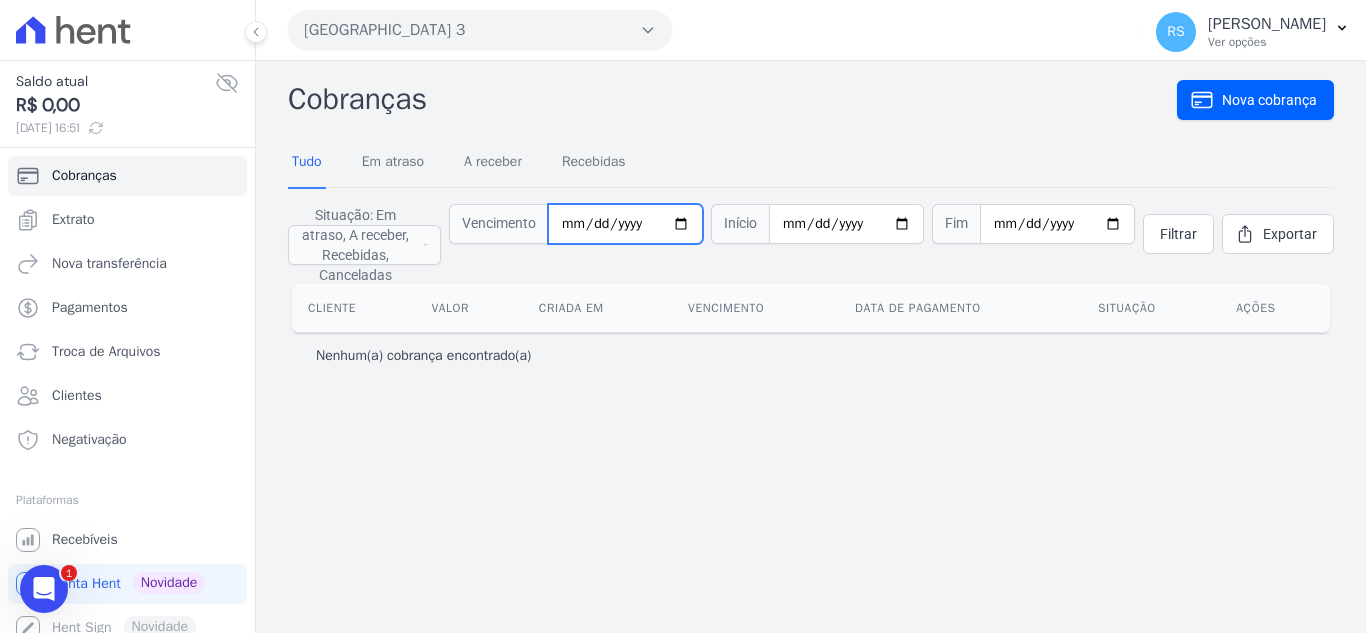 click on "[DATE]" at bounding box center [625, 224] 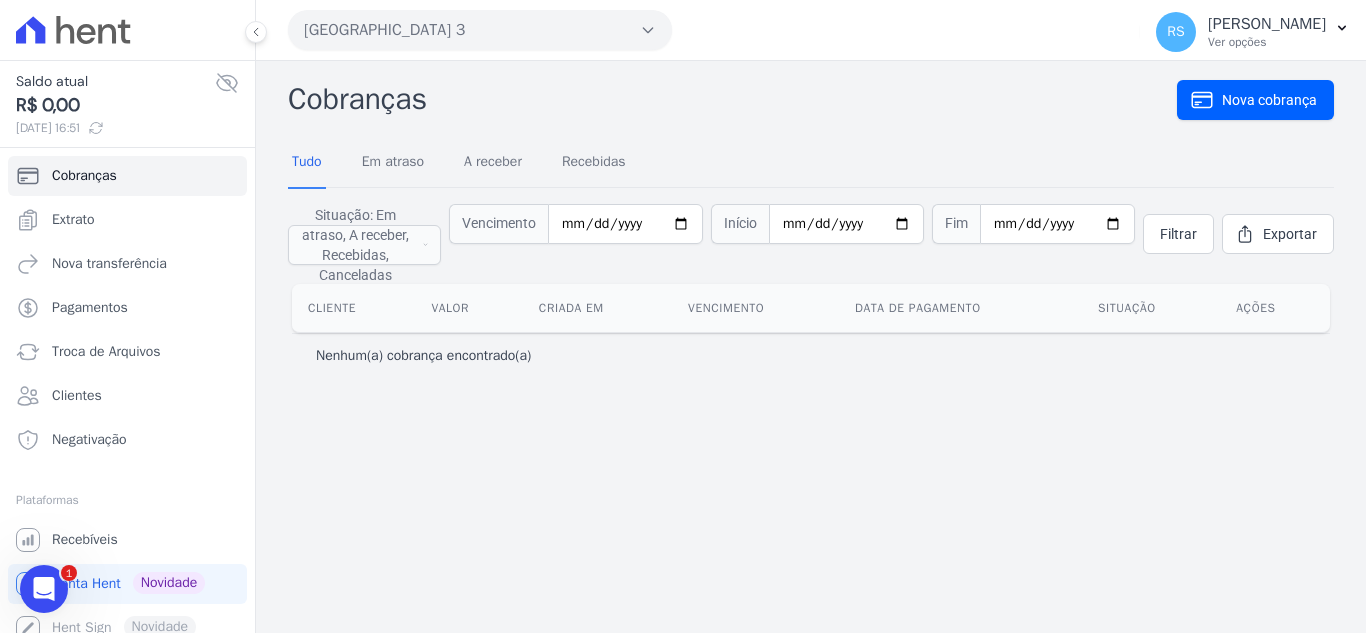 type on "[DATE]" 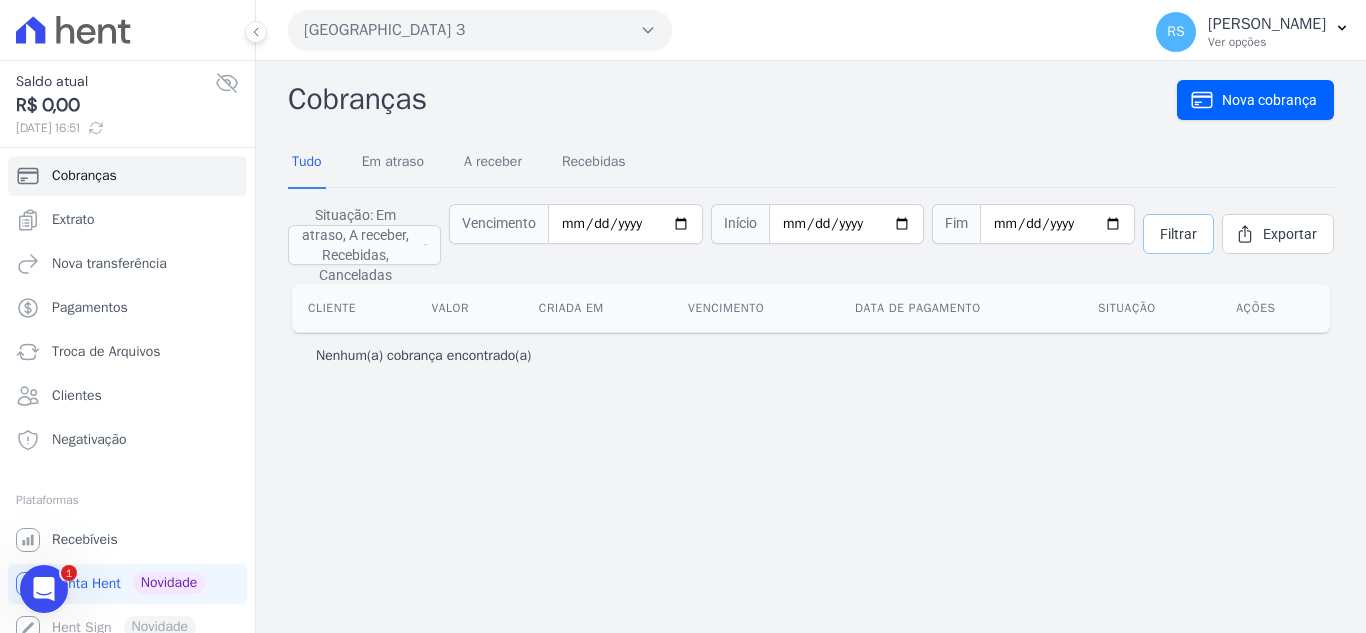 click on "Filtrar" at bounding box center (1178, 234) 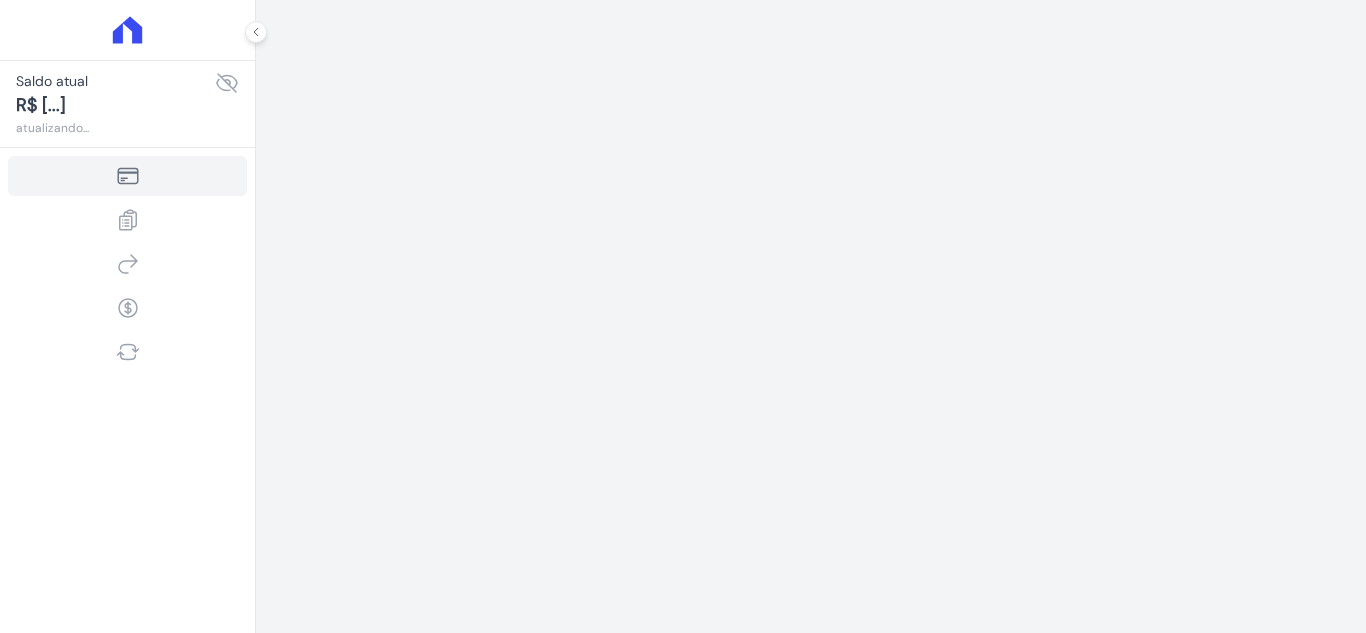 scroll, scrollTop: 0, scrollLeft: 0, axis: both 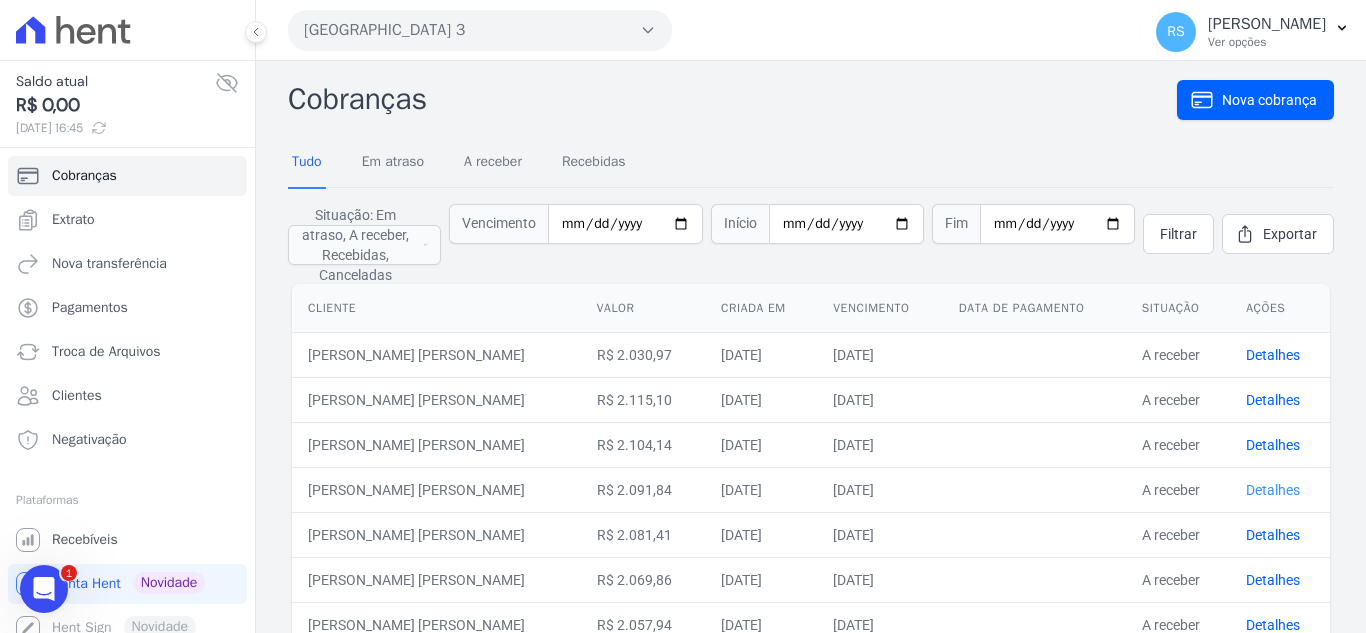 click on "Detalhes" at bounding box center [1273, 490] 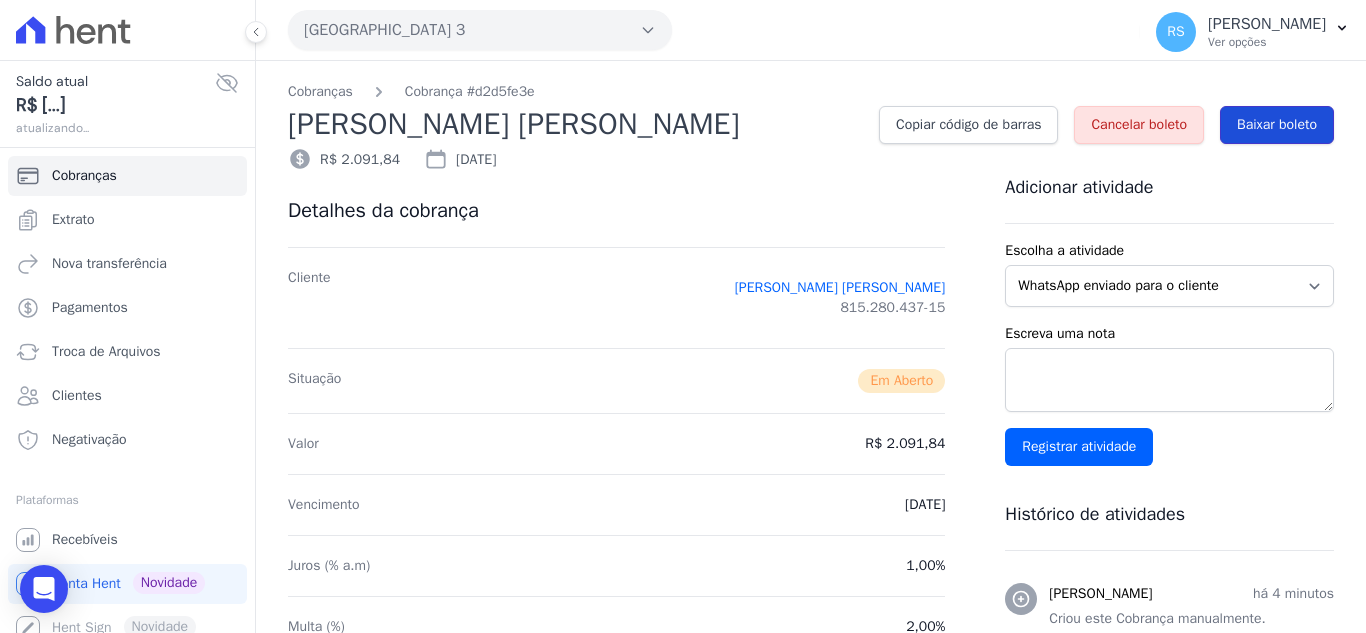 click on "Baixar boleto" at bounding box center (1277, 125) 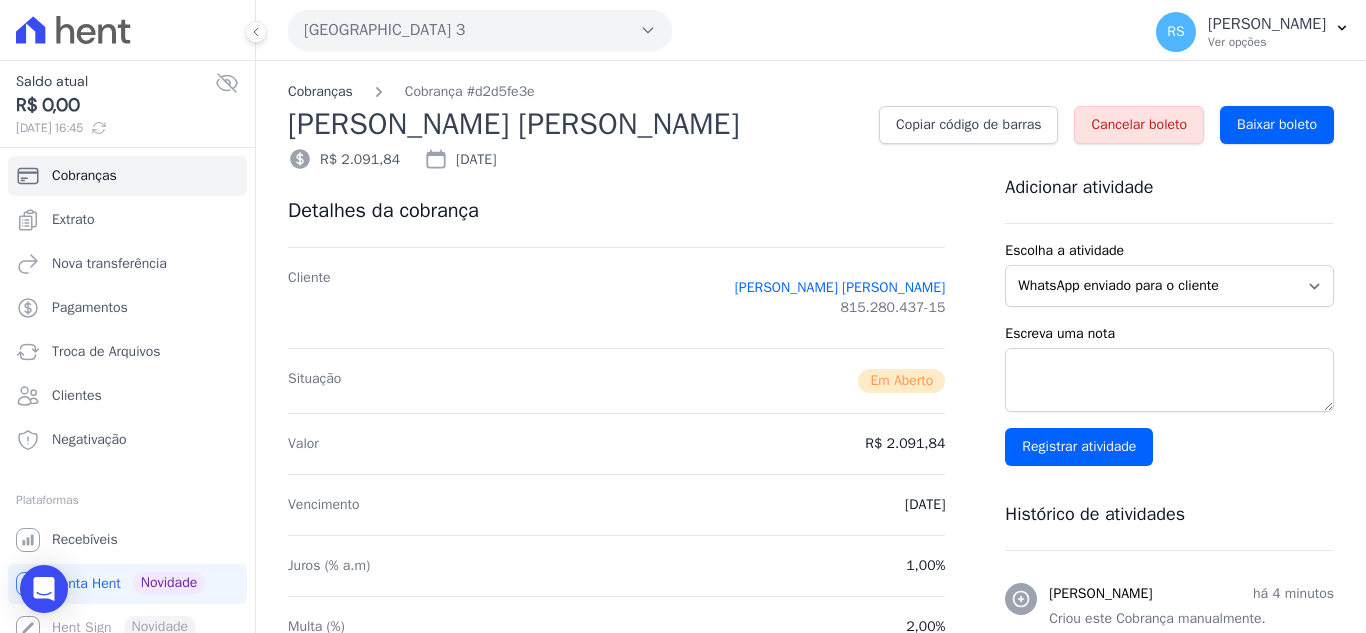 click on "Cobranças" at bounding box center (320, 91) 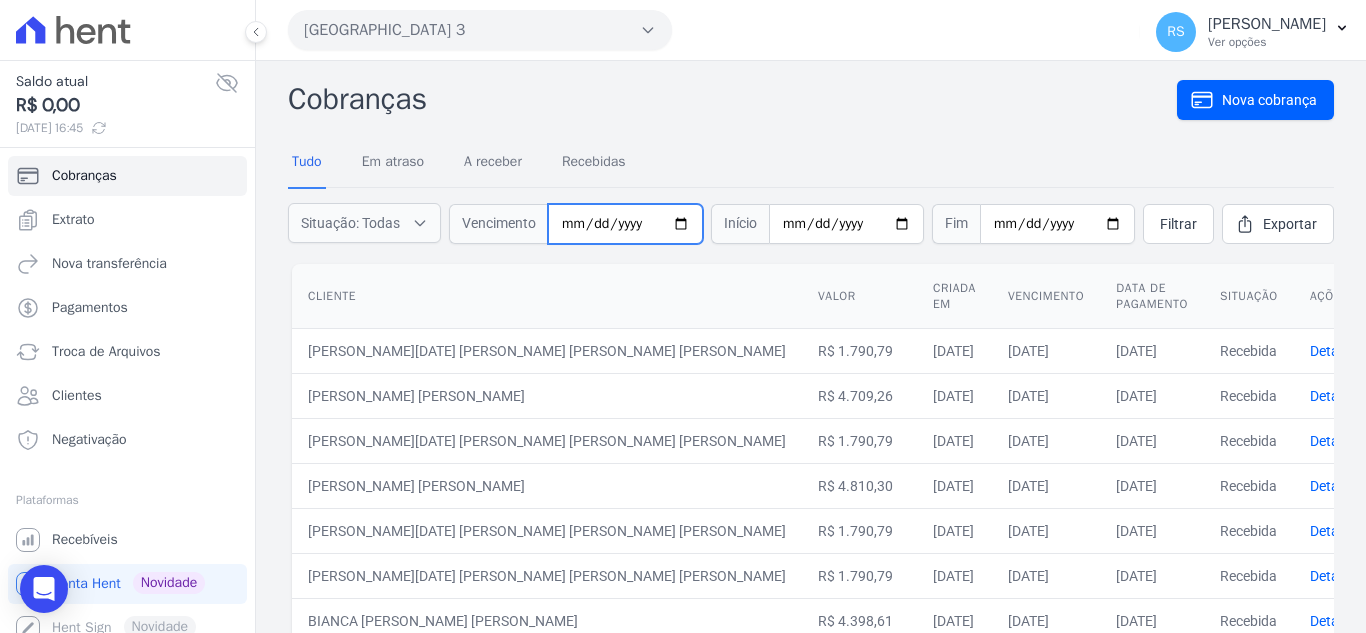 click at bounding box center (625, 224) 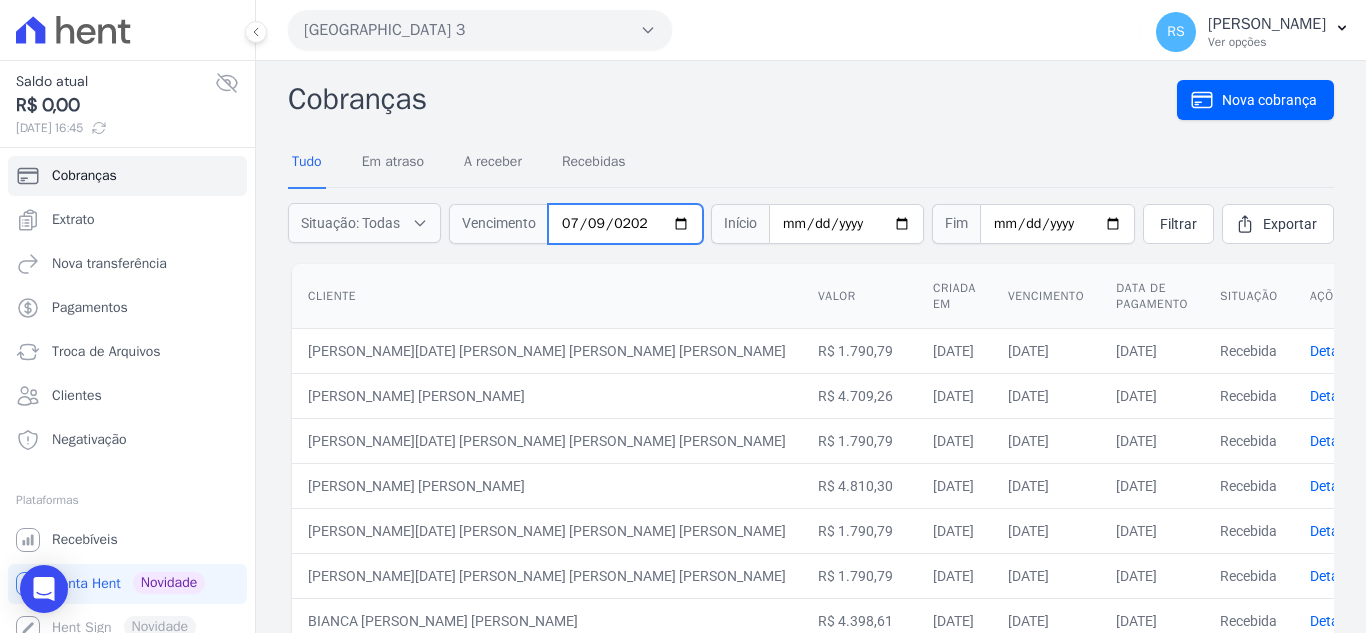 type on "[DATE]" 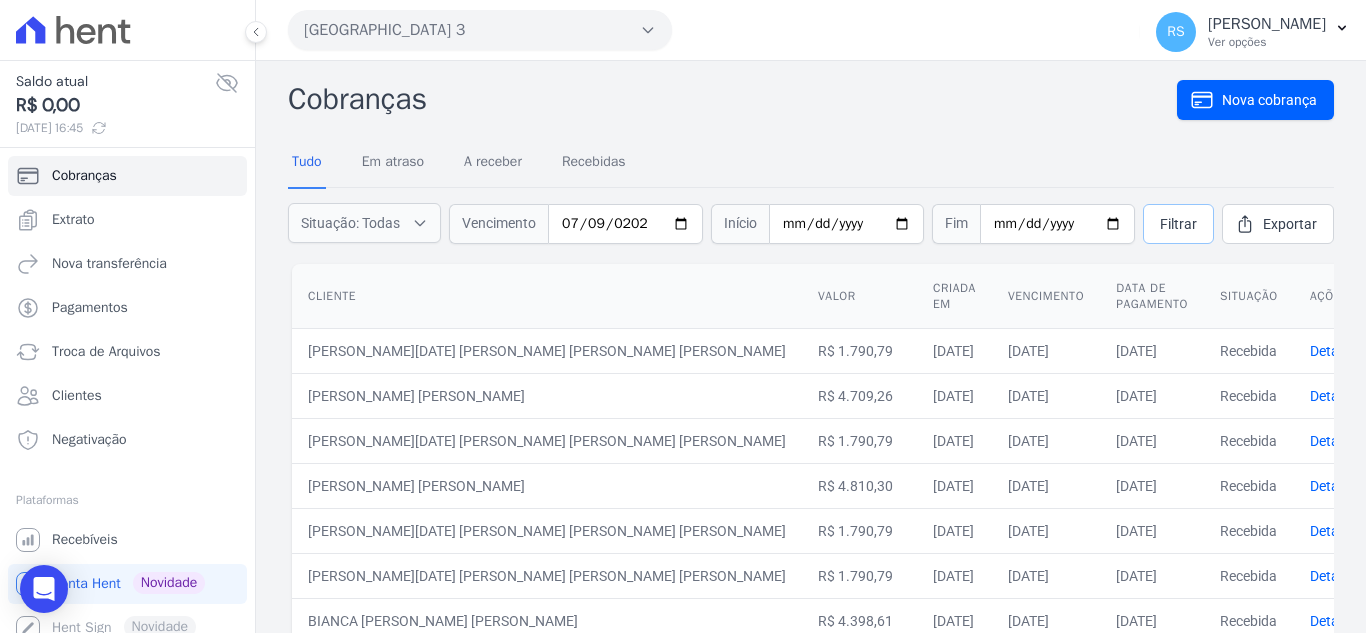 click on "Filtrar" at bounding box center (1178, 224) 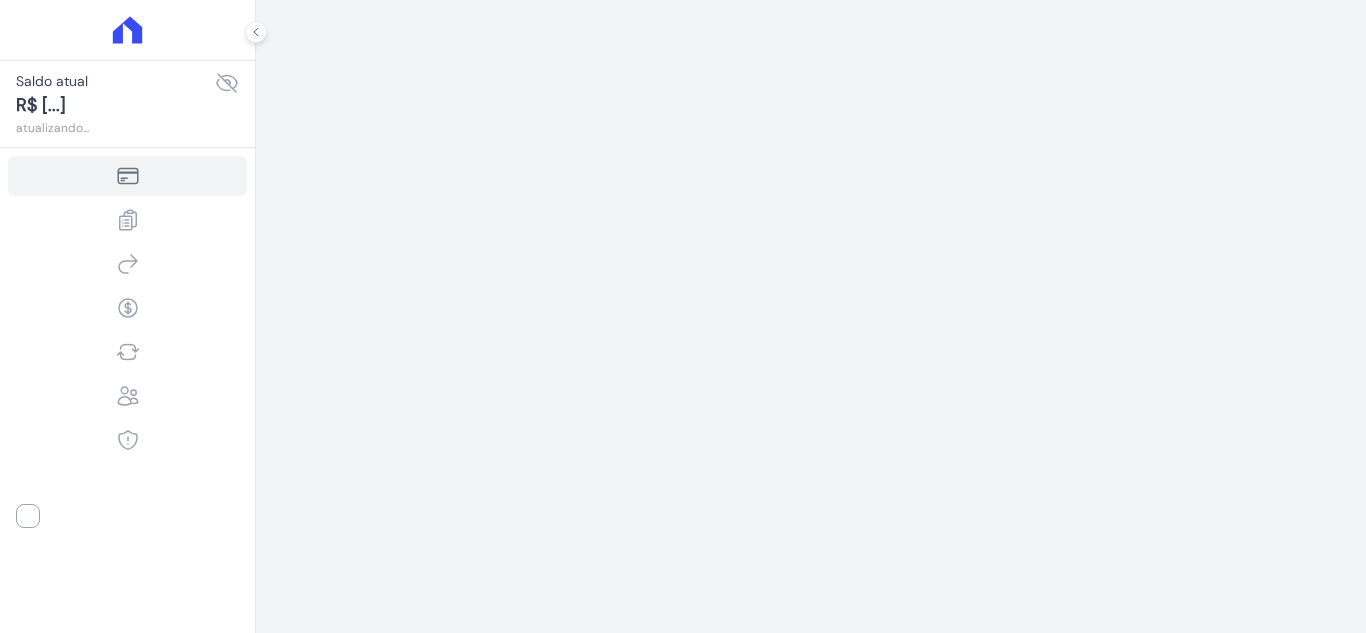 scroll, scrollTop: 0, scrollLeft: 0, axis: both 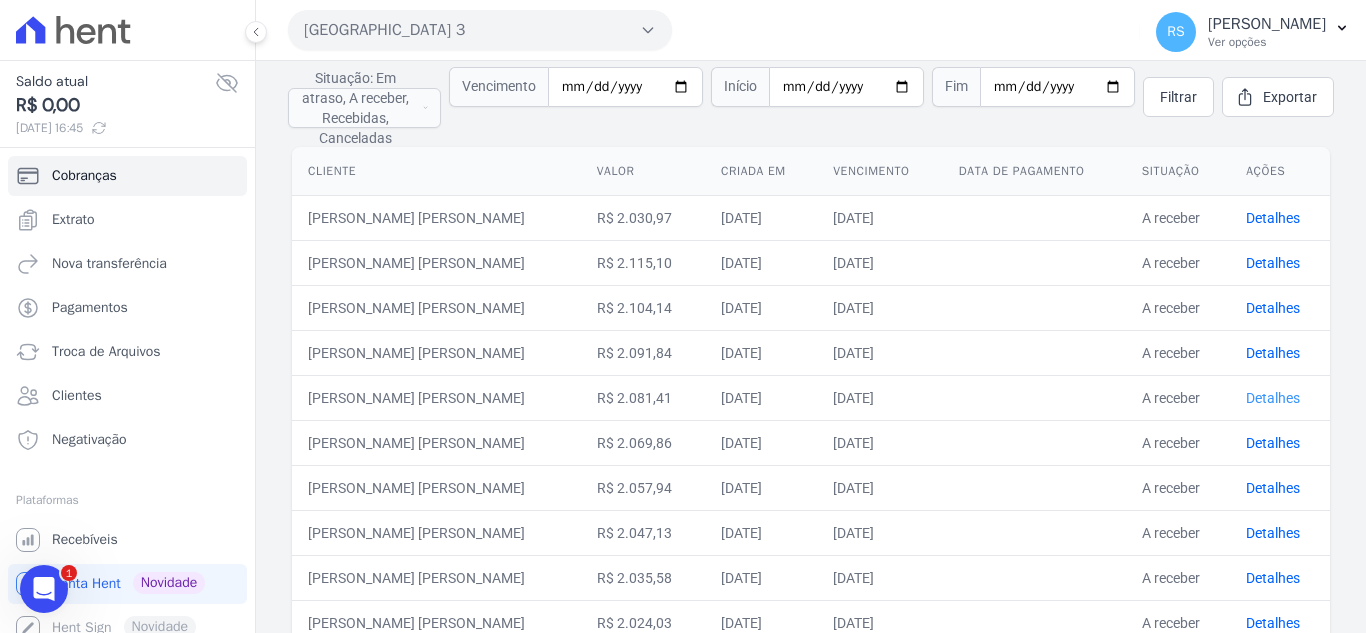 click on "Detalhes" at bounding box center [1273, 398] 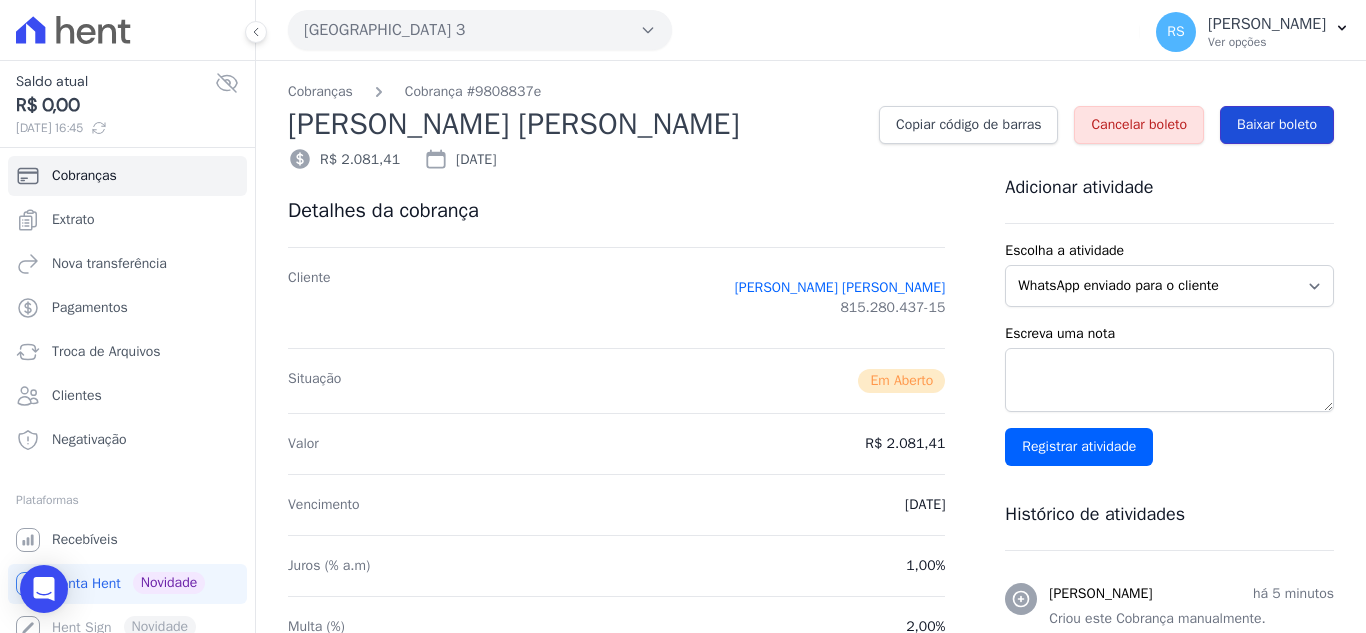 click on "Baixar boleto" at bounding box center [1277, 125] 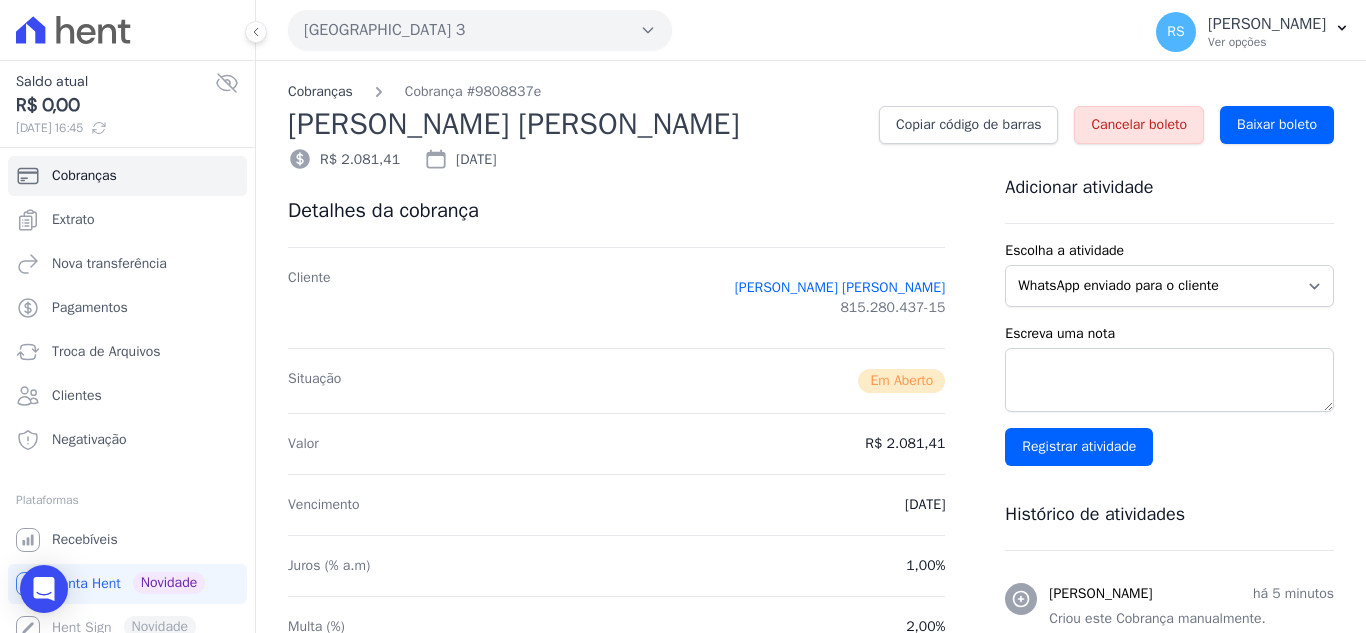 click on "Cobranças" at bounding box center [320, 91] 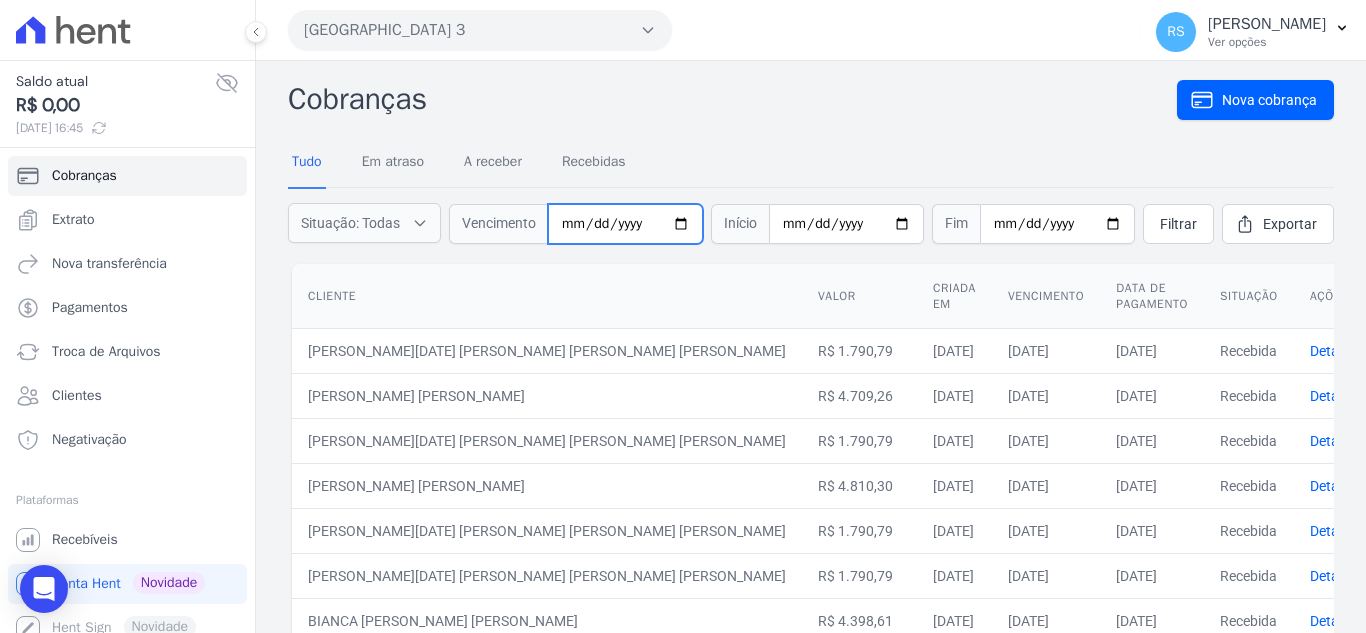 click at bounding box center [625, 224] 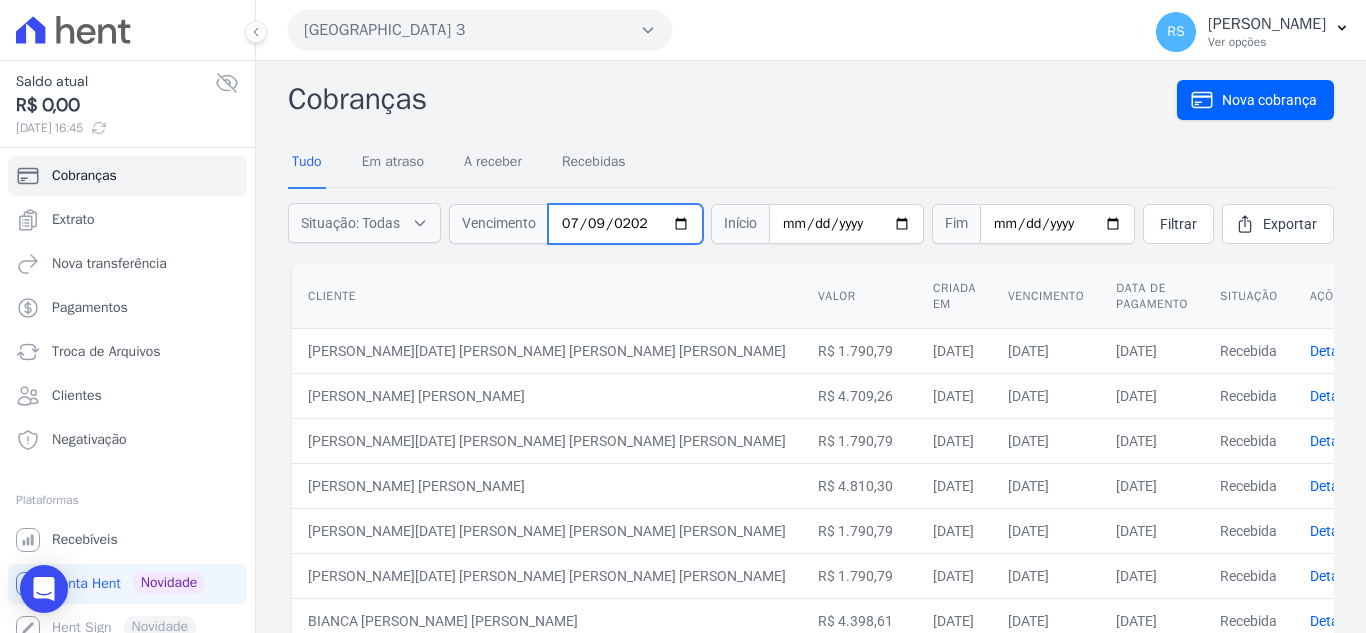 type on "[DATE]" 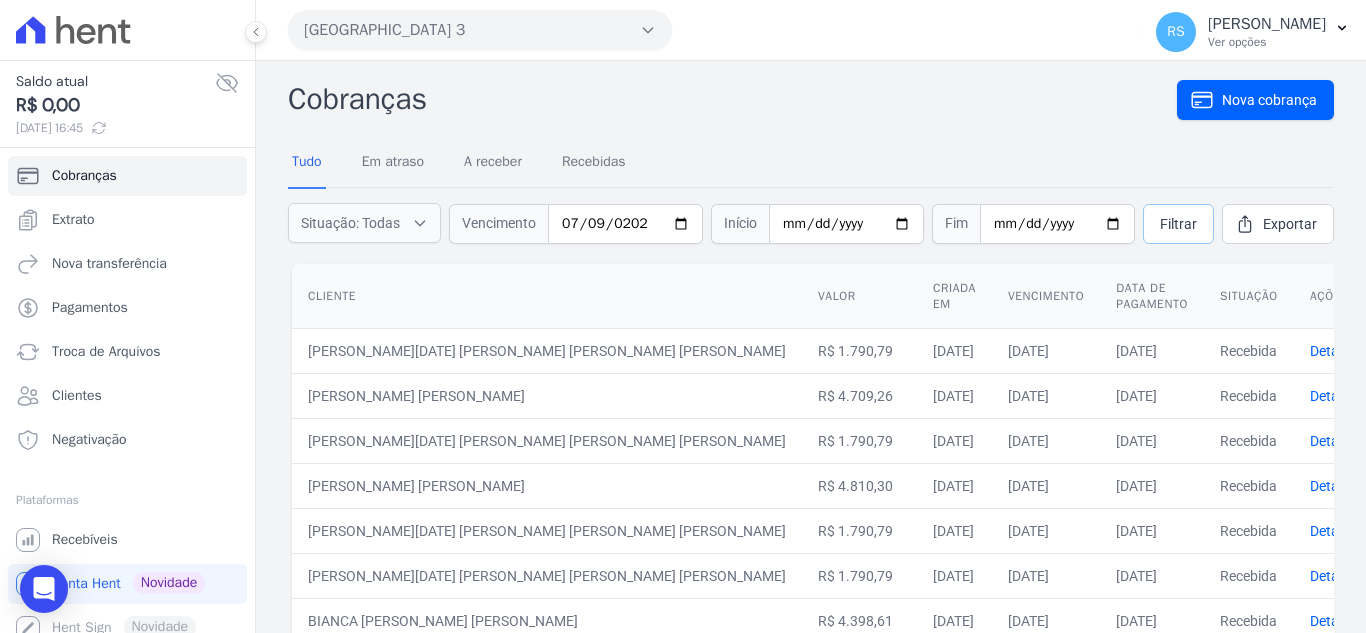 click on "Filtrar" at bounding box center (1178, 224) 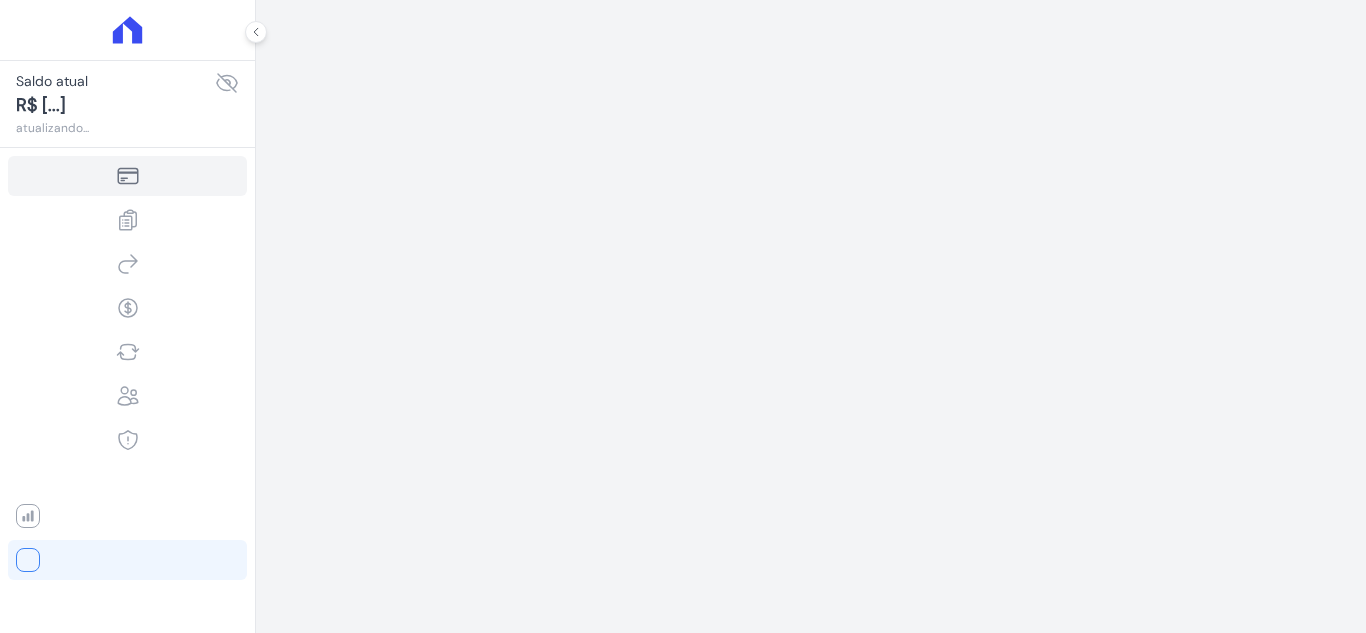 scroll, scrollTop: 0, scrollLeft: 0, axis: both 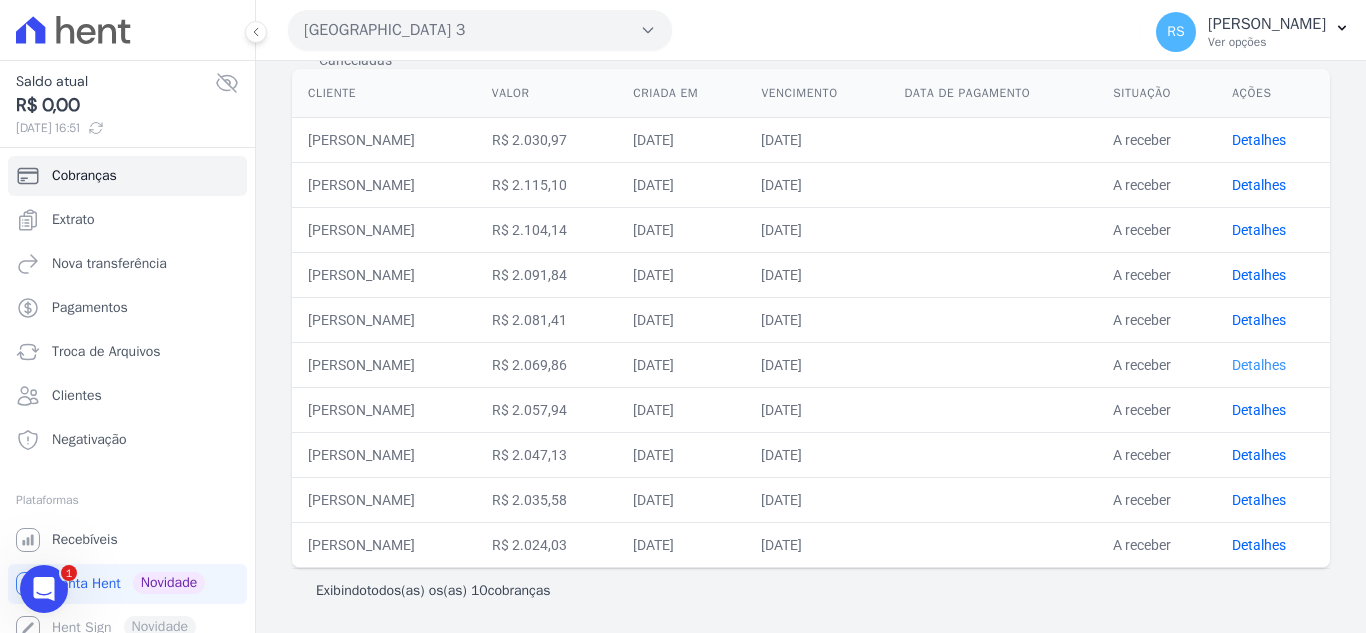 click on "Detalhes" at bounding box center [1259, 365] 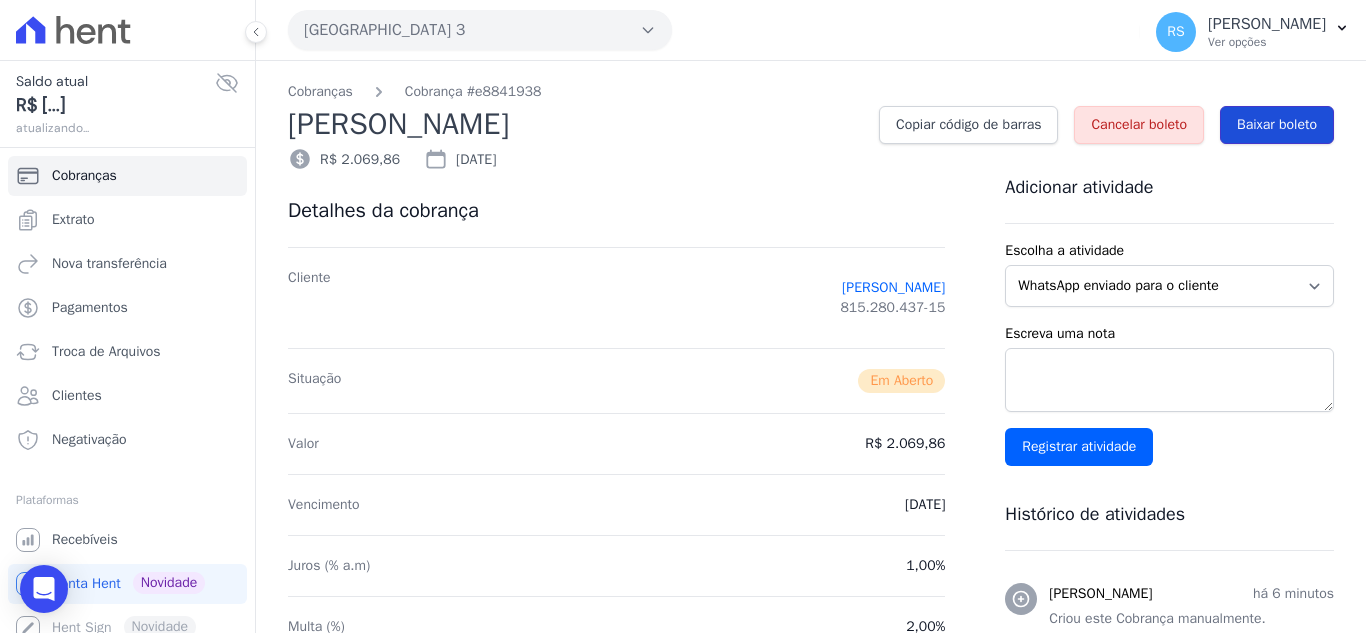 click on "Baixar boleto" at bounding box center [1277, 125] 